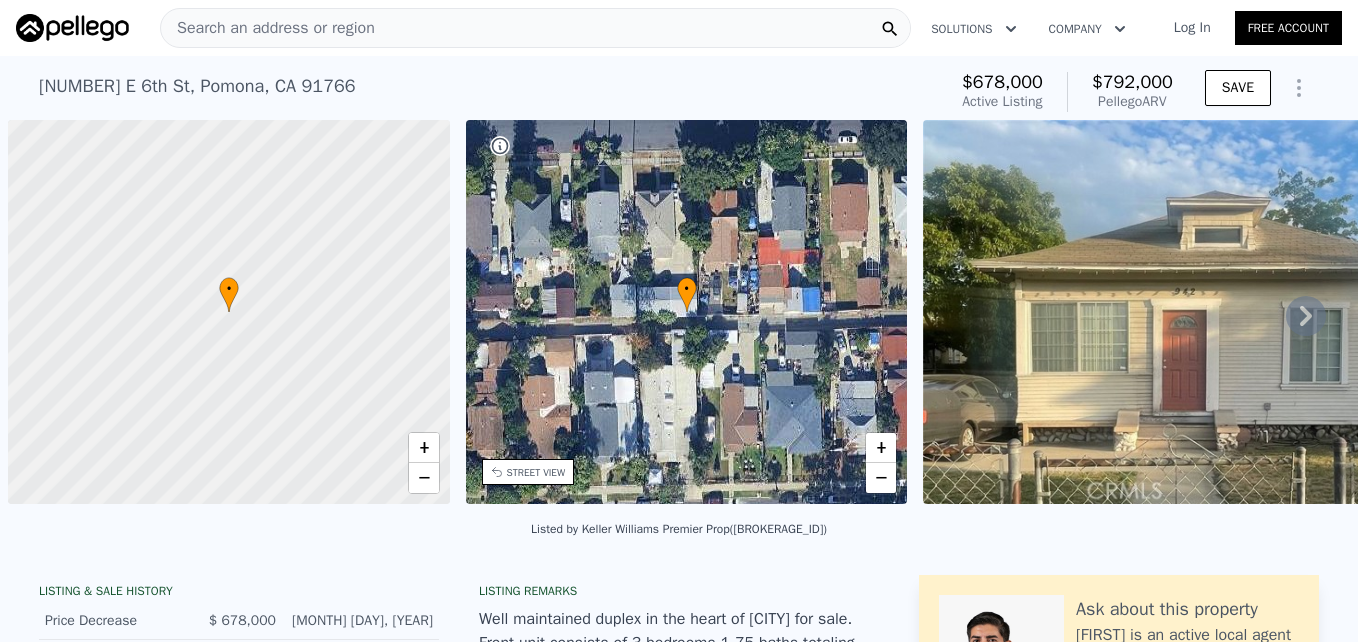 click on "Search an address or region" at bounding box center [535, 28] 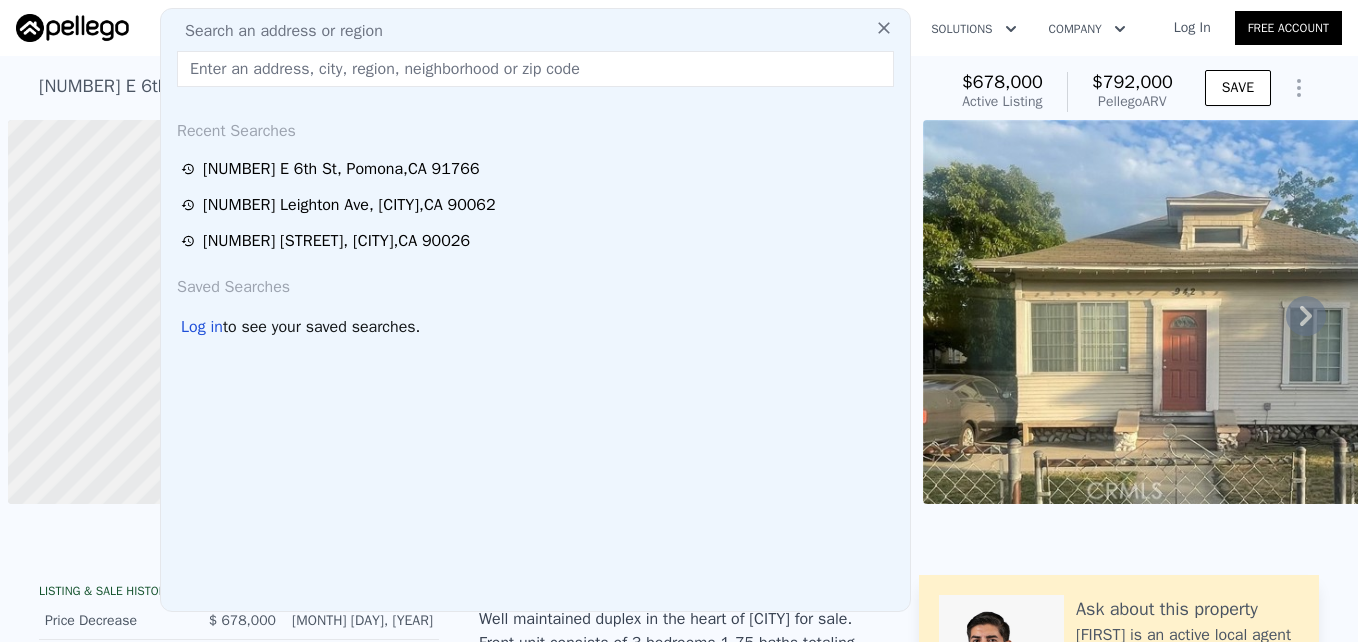 scroll, scrollTop: 0, scrollLeft: 0, axis: both 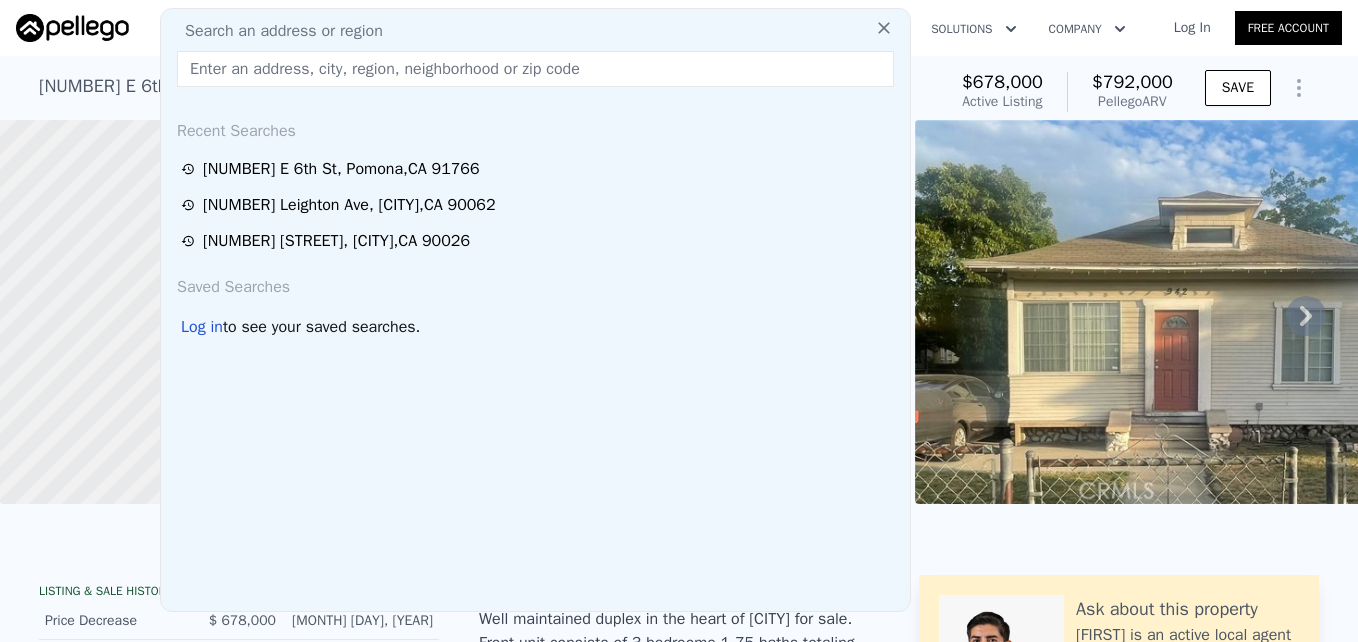 click at bounding box center [535, 69] 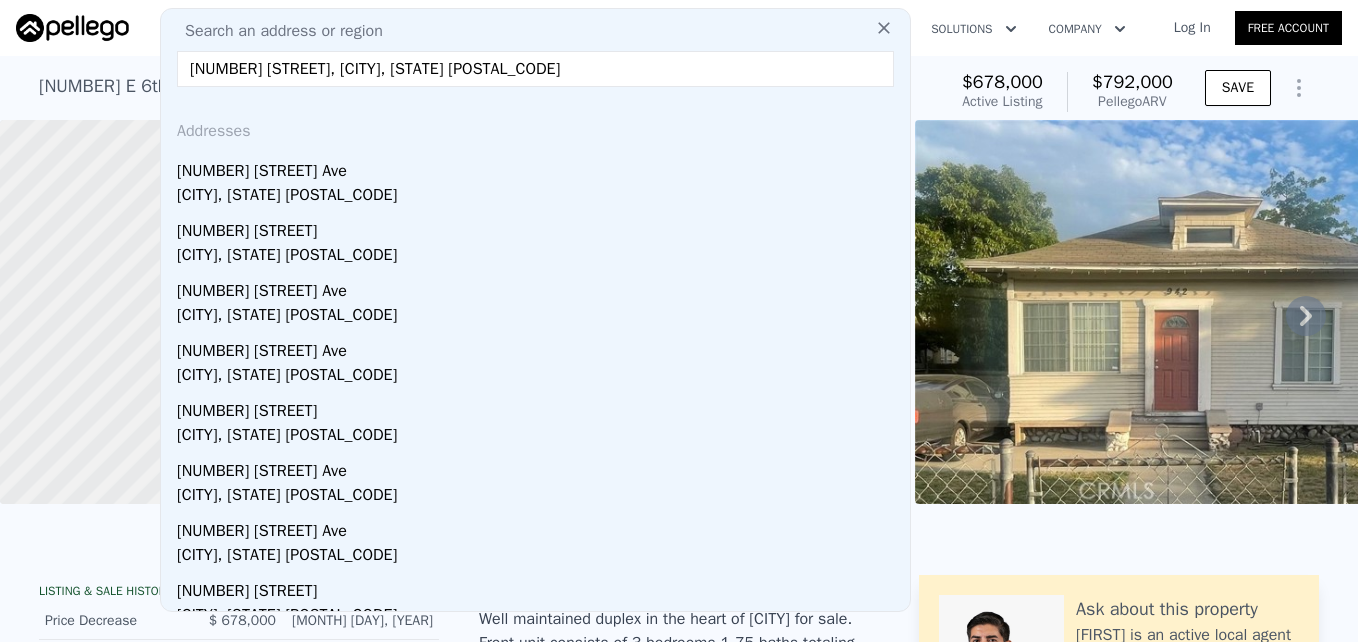 type on "[NUMBER] [STREET], [CITY], [STATE] [POSTAL_CODE]" 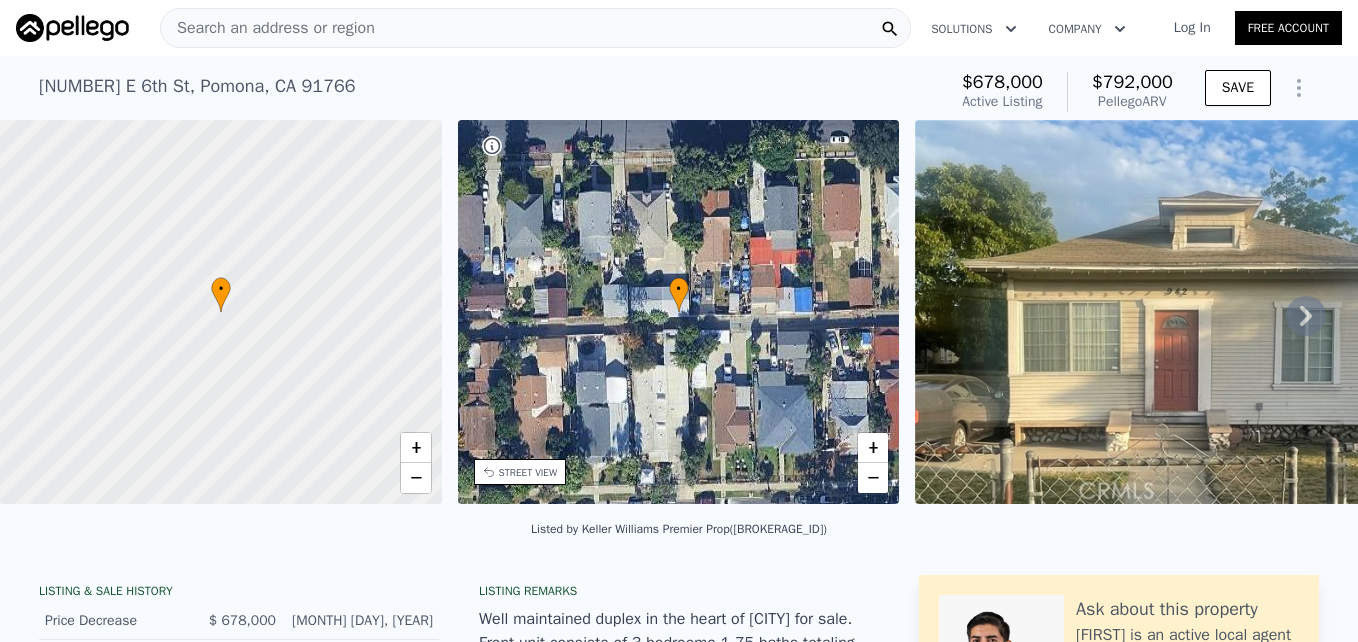 click on "Search an address or region" at bounding box center [268, 28] 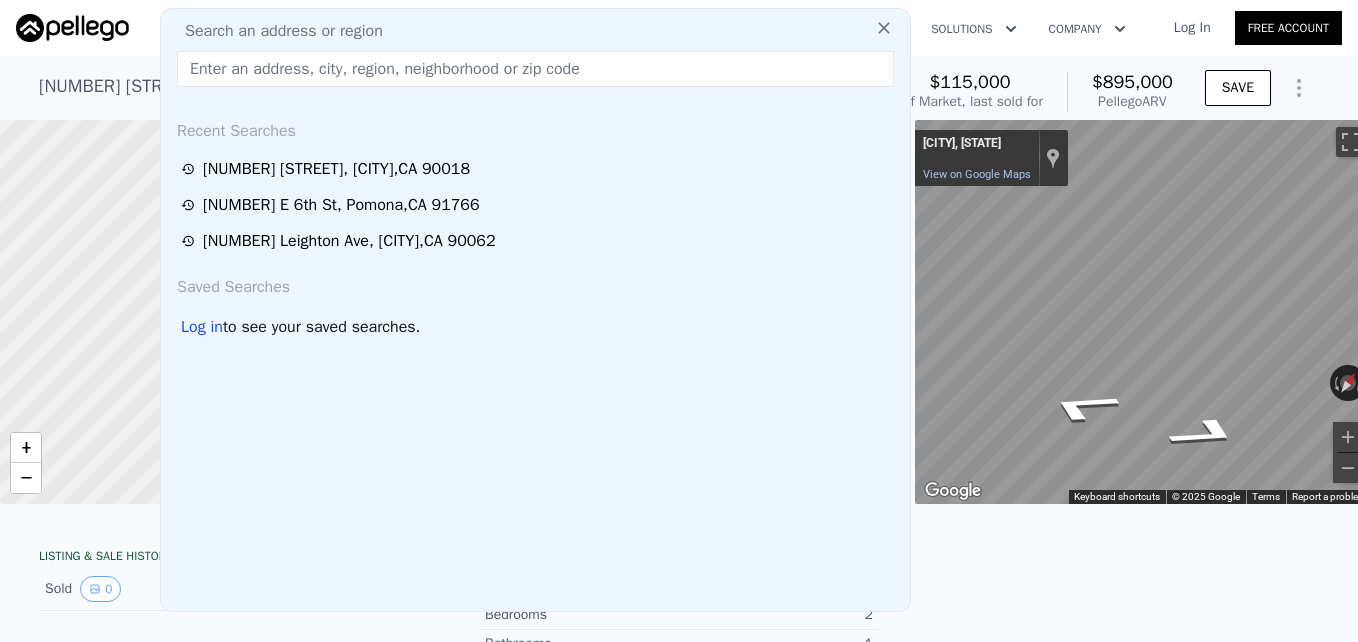 click at bounding box center (535, 69) 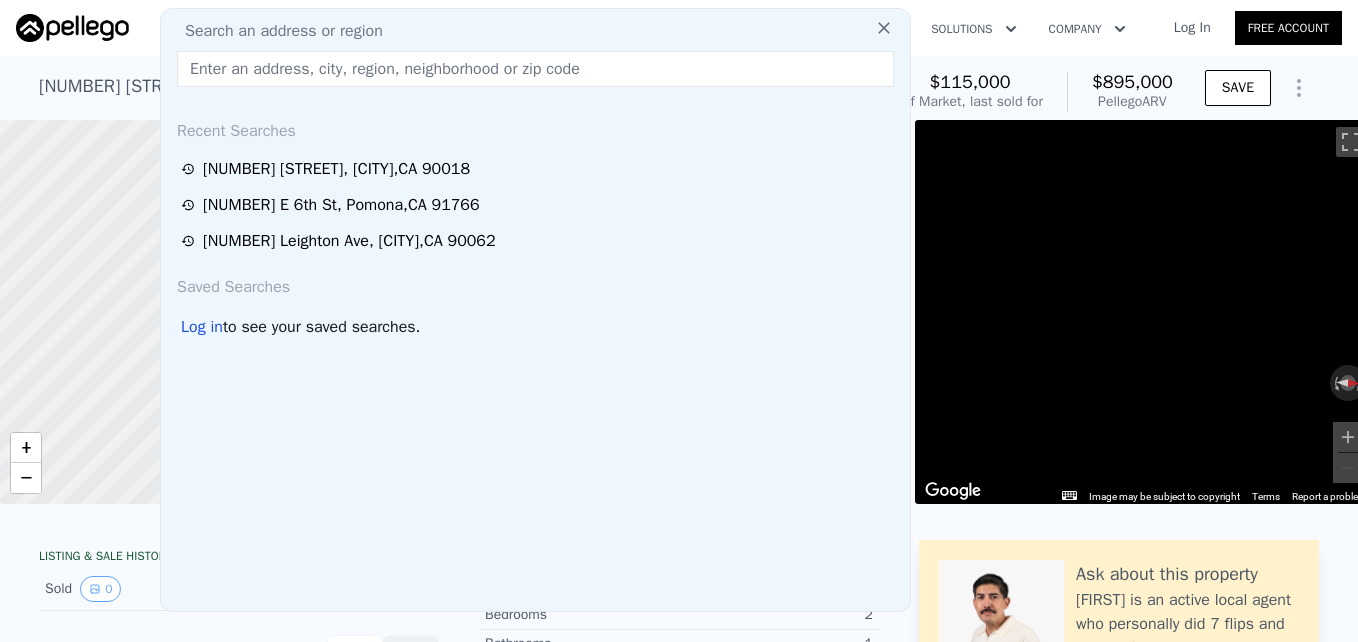 paste on "[NUMBER] [STREET], [CITY], [STATE] [POSTAL_CODE]" 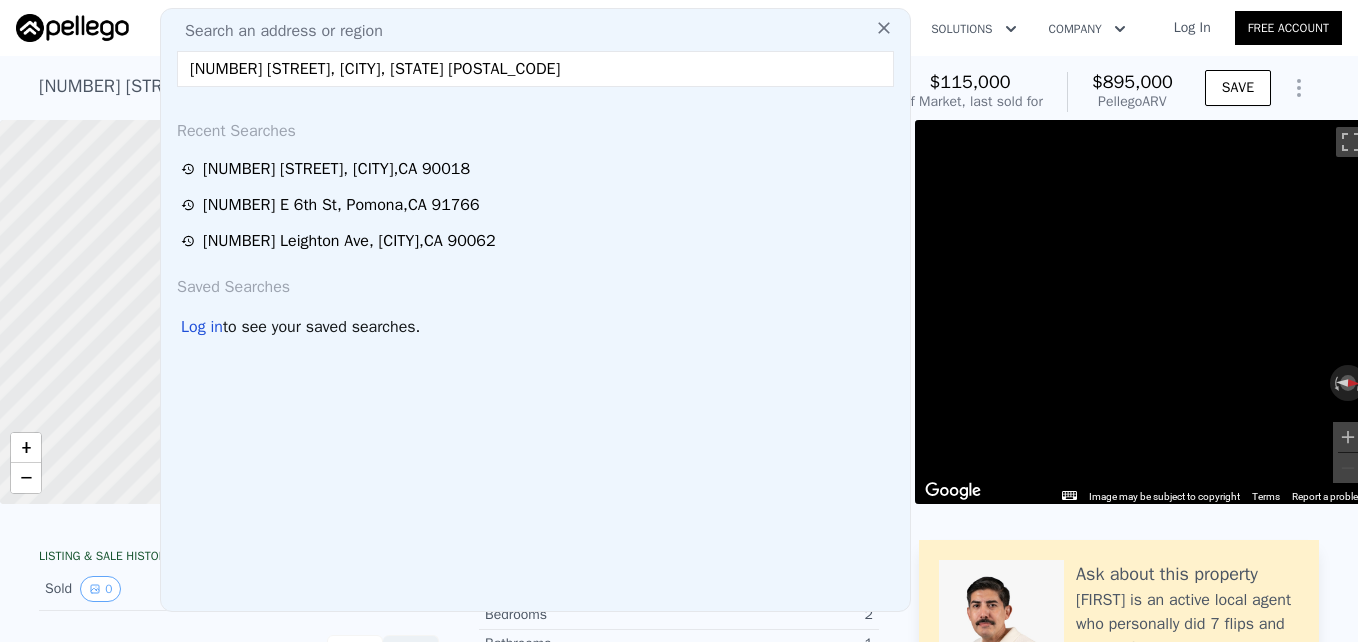 type on "[NUMBER] [STREET], [CITY], [STATE] [POSTAL_CODE]" 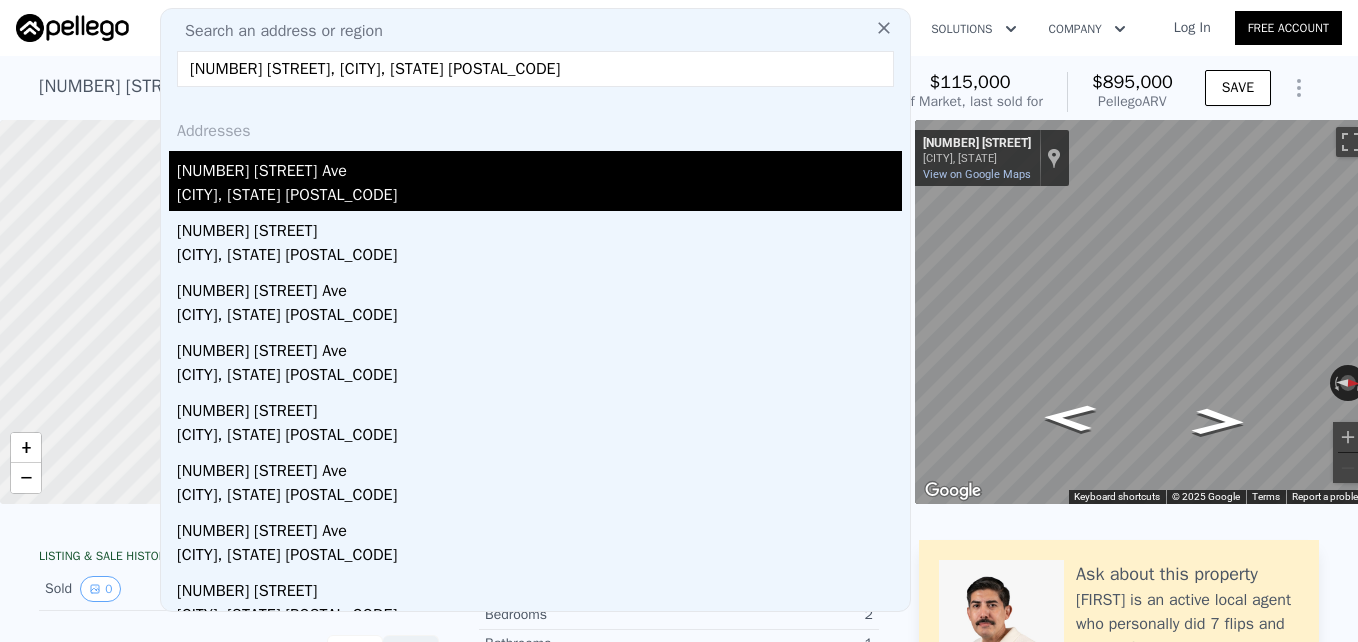 click on "[NUMBER] [STREET] Ave" at bounding box center [539, 167] 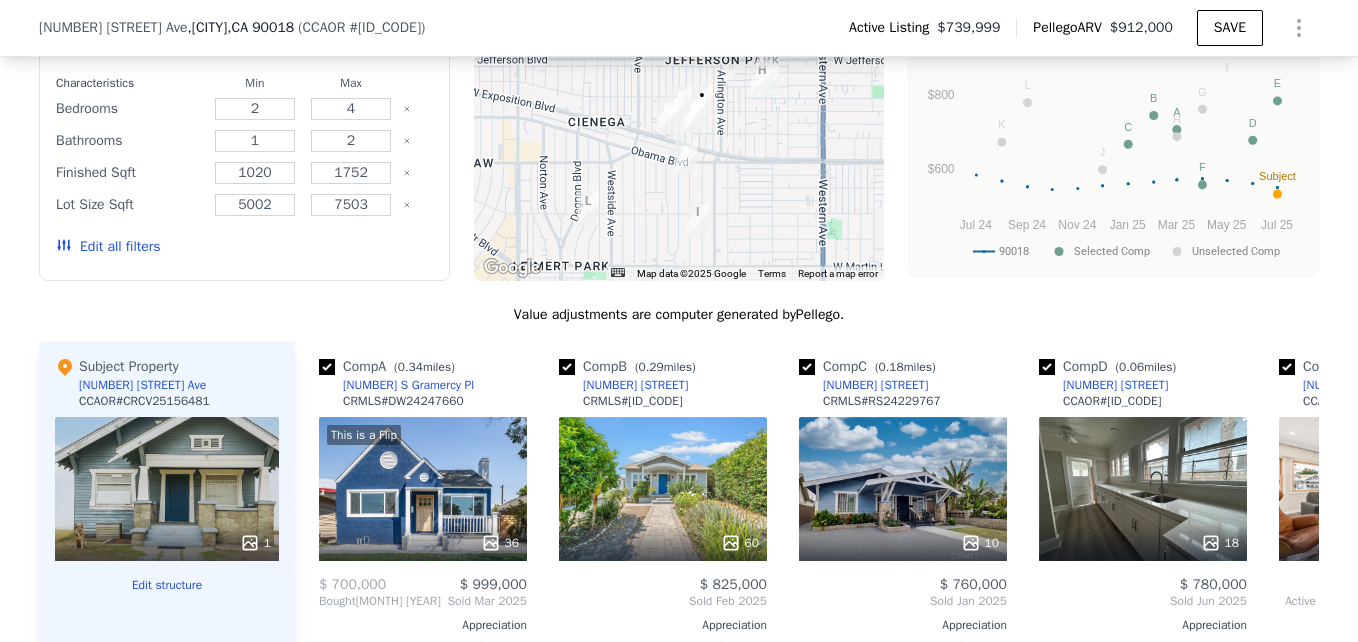 scroll, scrollTop: 2403, scrollLeft: 0, axis: vertical 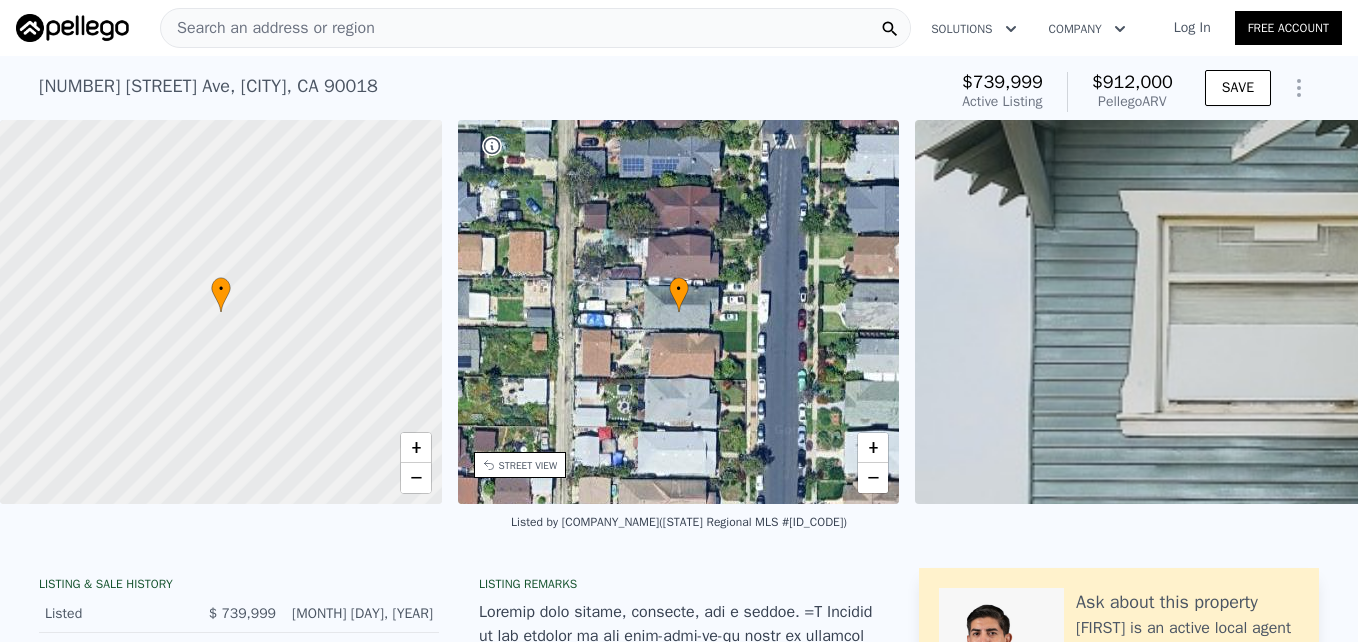 click on "Search an address or region" at bounding box center [268, 28] 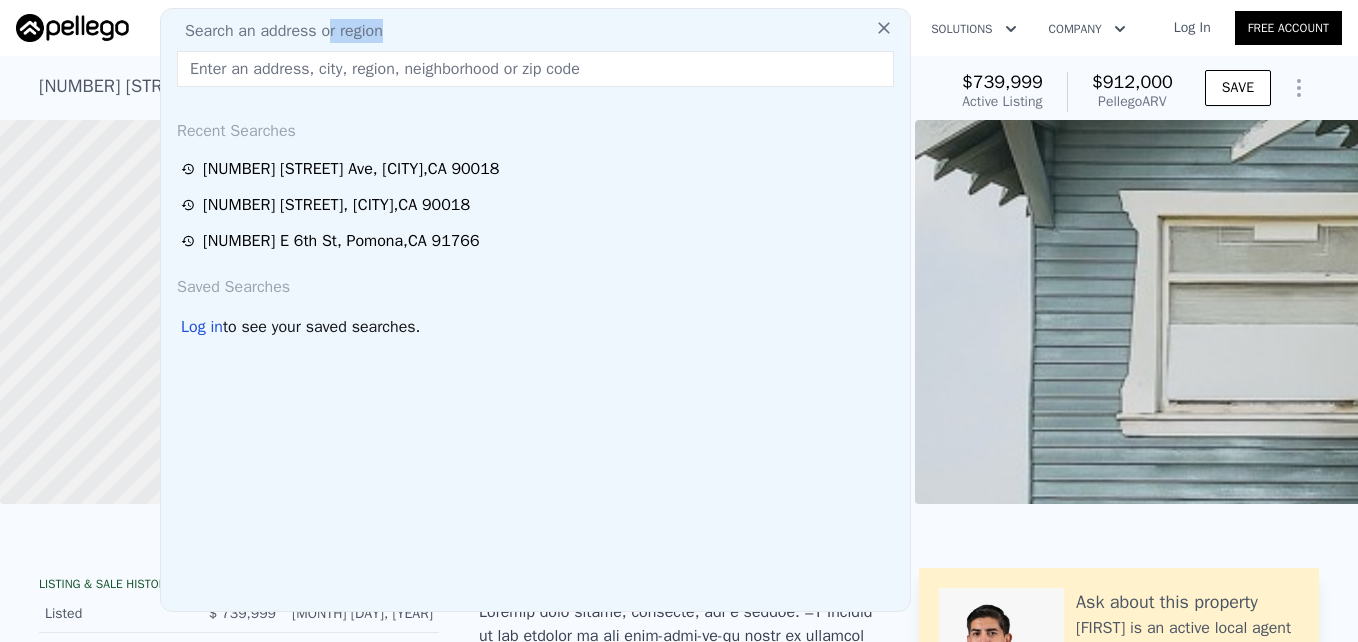 drag, startPoint x: 324, startPoint y: 22, endPoint x: 408, endPoint y: 68, distance: 95.77056 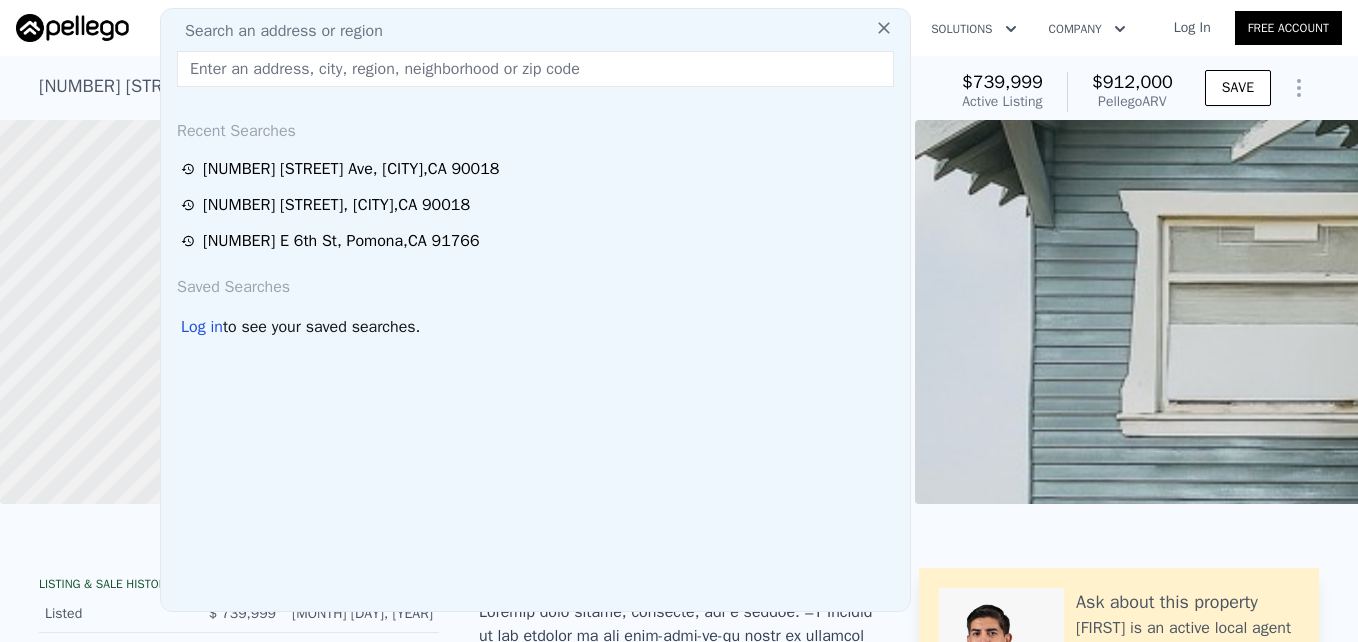 paste on "[NUMBER] [STREET], [CITY], [STATE] [POSTAL_CODE]" 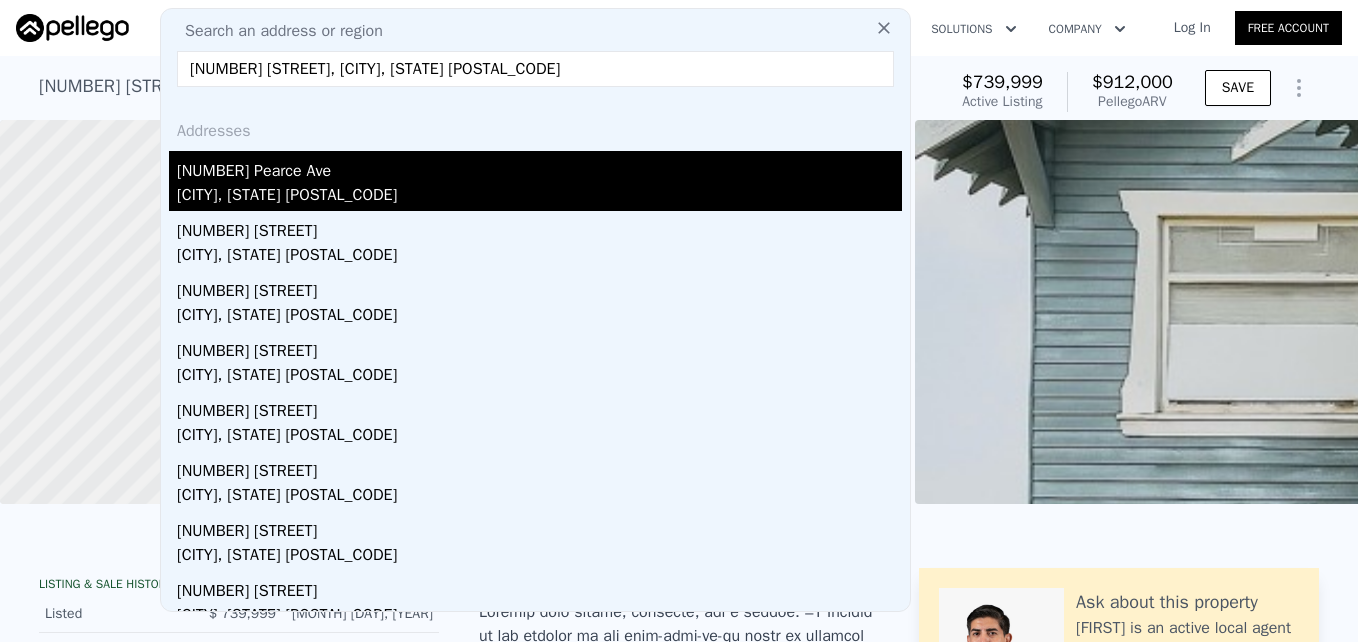 type on "[NUMBER] [STREET], [CITY], [STATE] [POSTAL_CODE]" 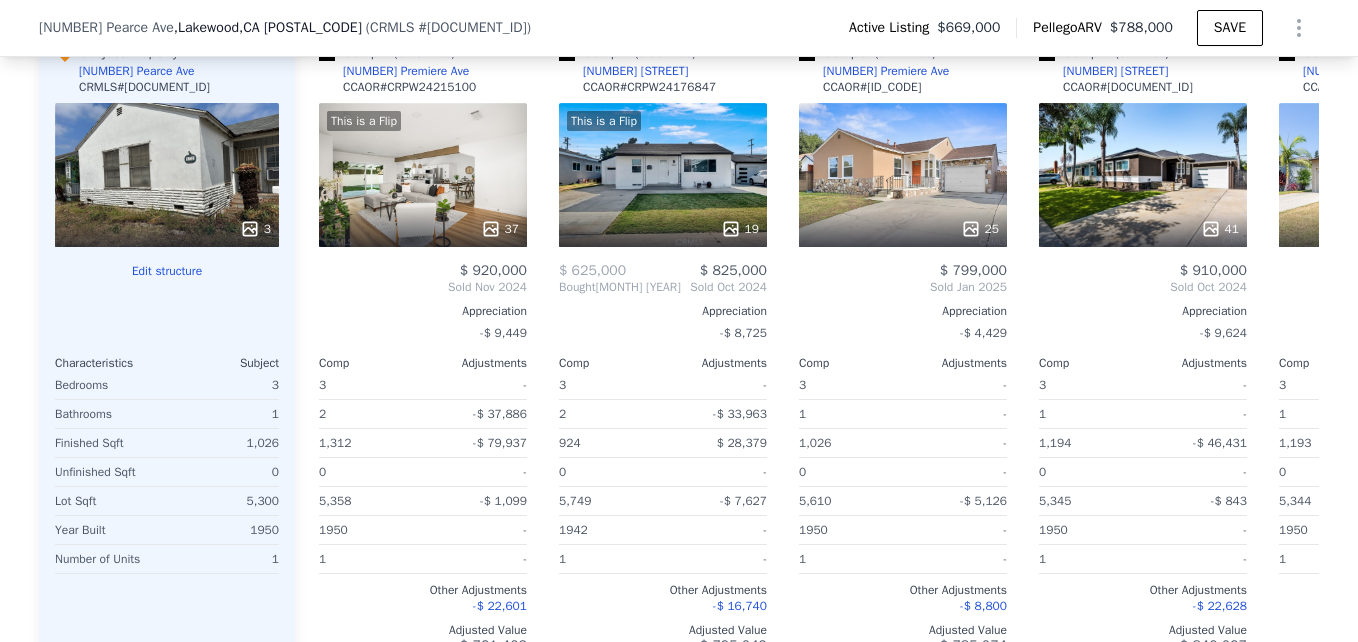 scroll, scrollTop: 2234, scrollLeft: 0, axis: vertical 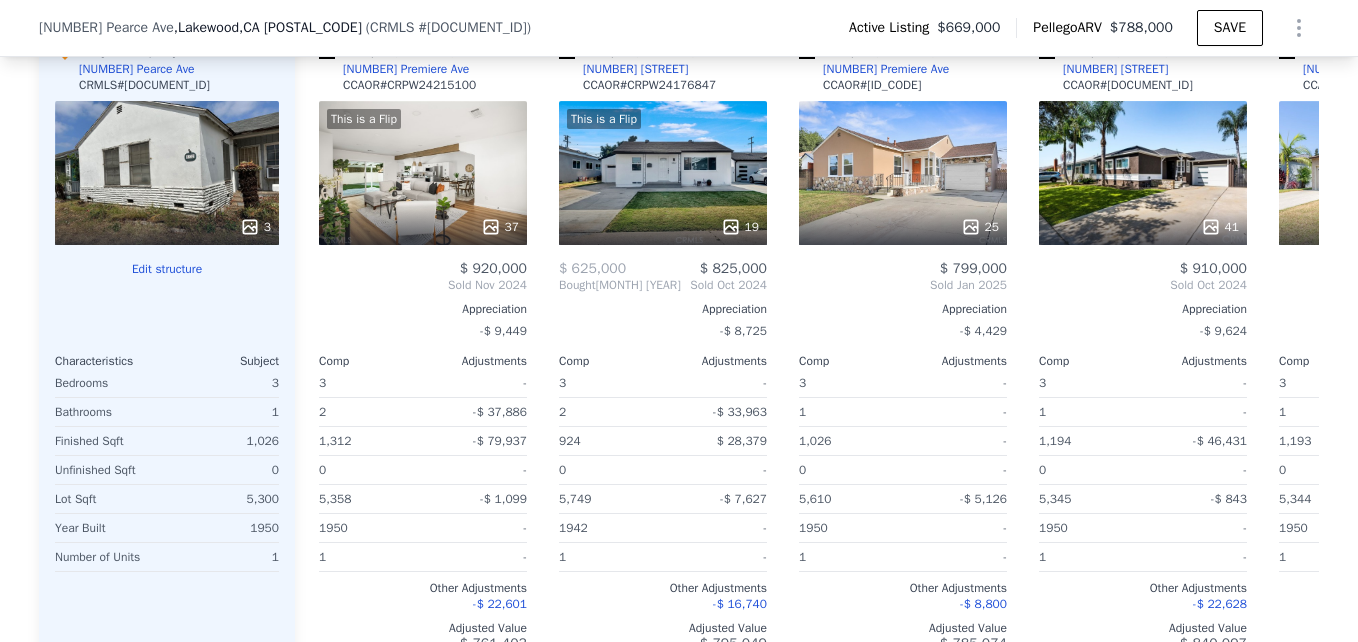 click on "Search an address or region" at bounding box center [268, -2206] 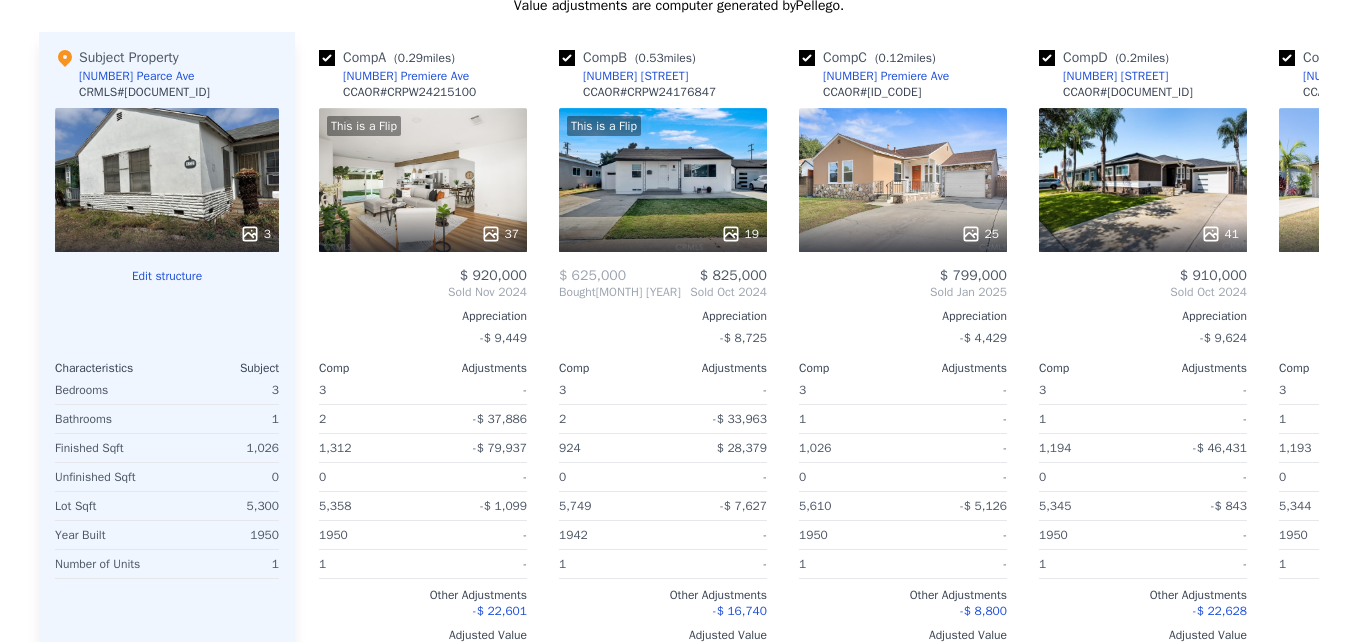 scroll, scrollTop: 0, scrollLeft: 0, axis: both 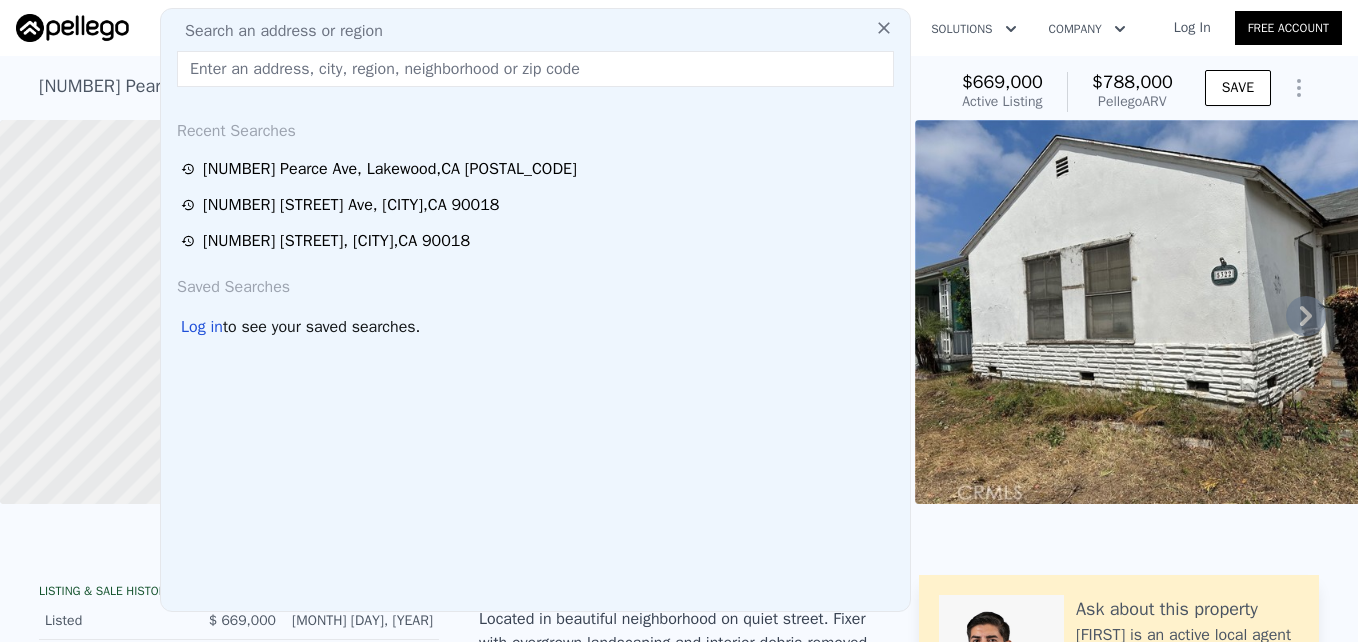 click at bounding box center [535, 69] 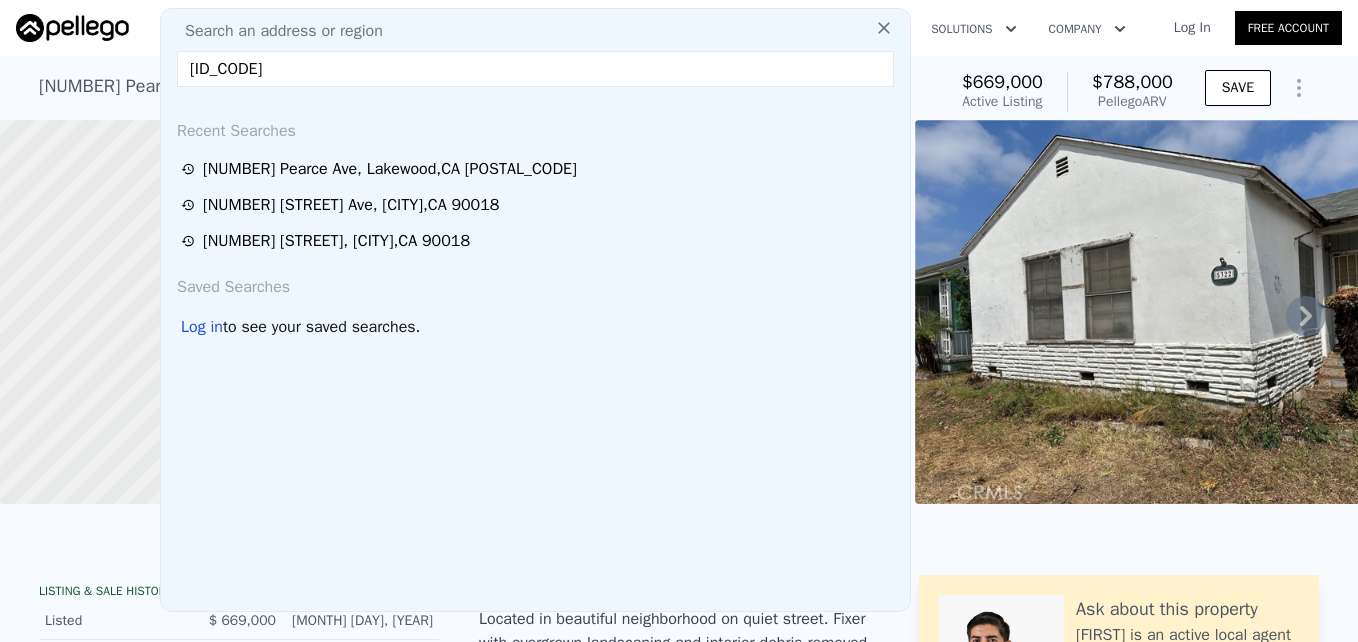 click on "[ID_CODE]" at bounding box center [535, 69] 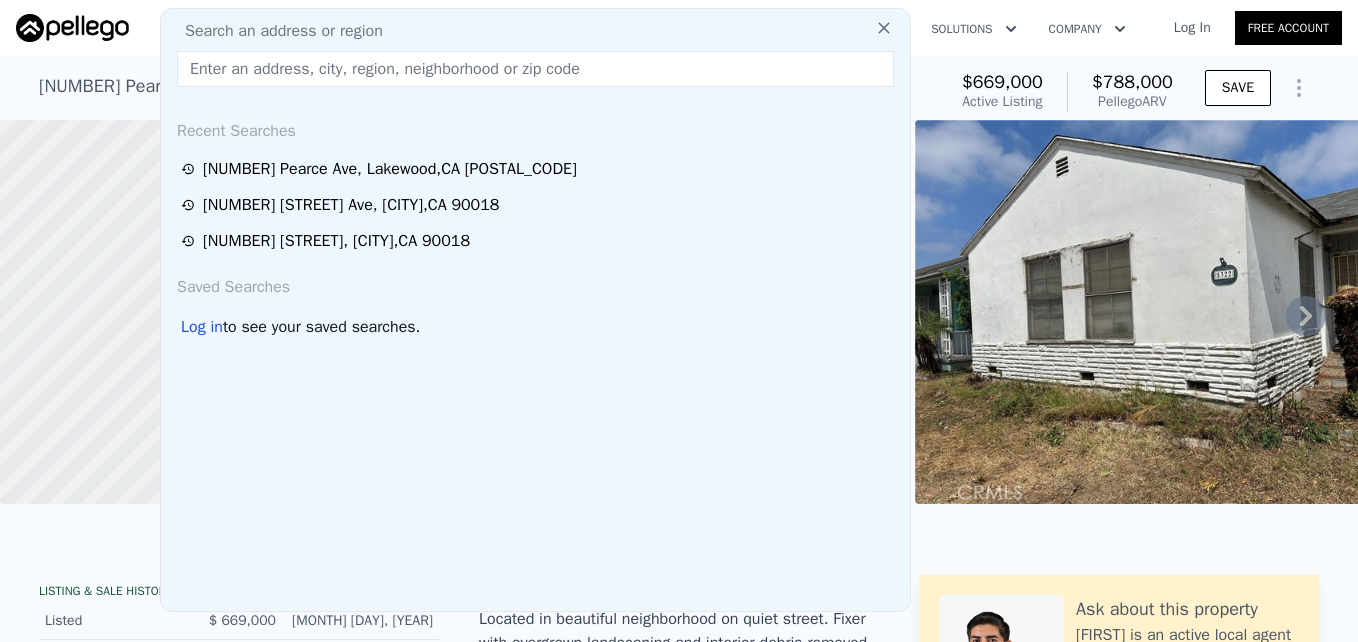 click at bounding box center (535, 69) 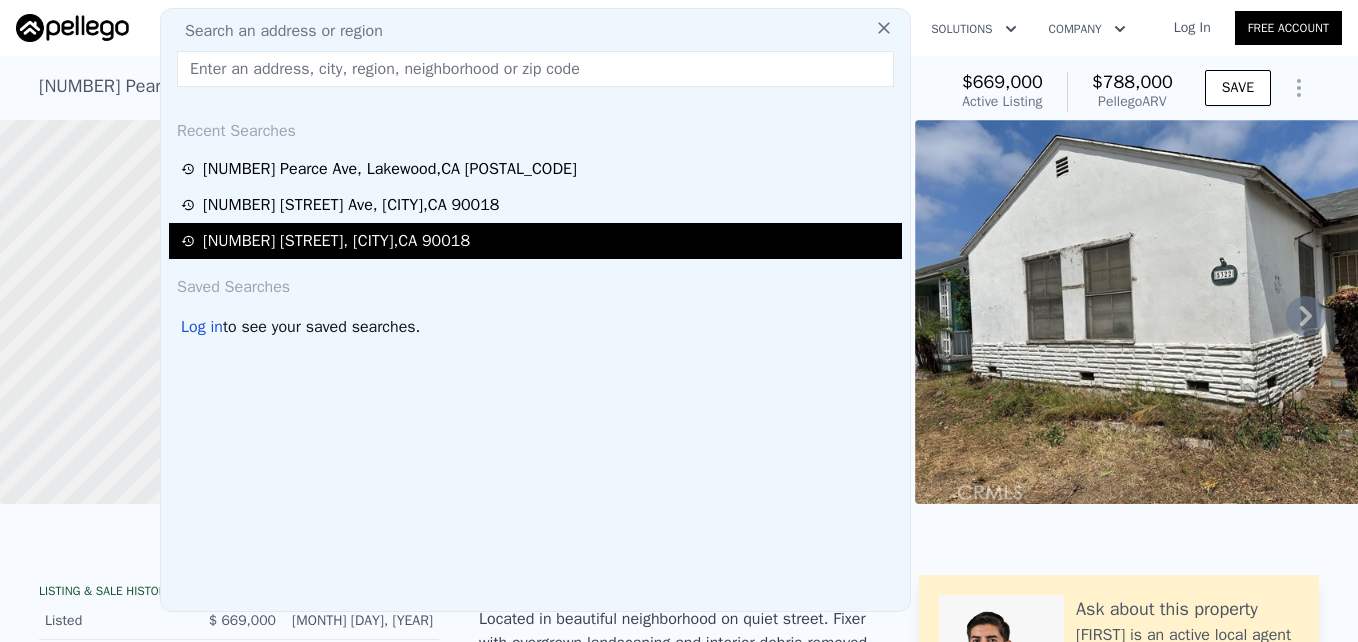 type on "[NUMBER] S La Salle Avenue, [CITY], CA [POSTAL_CODE]" 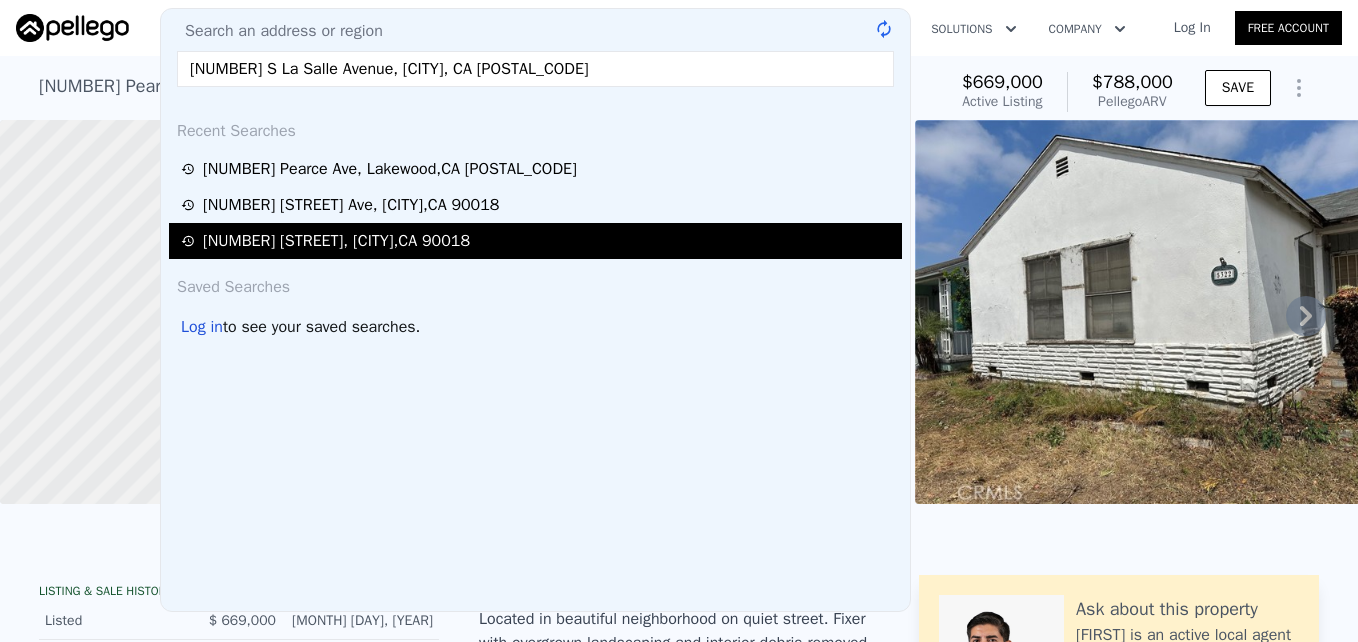 click on "[NUMBER] [STREET] ,   [CITY] ,  [STATE]   [POSTAL_CODE]" at bounding box center (336, 241) 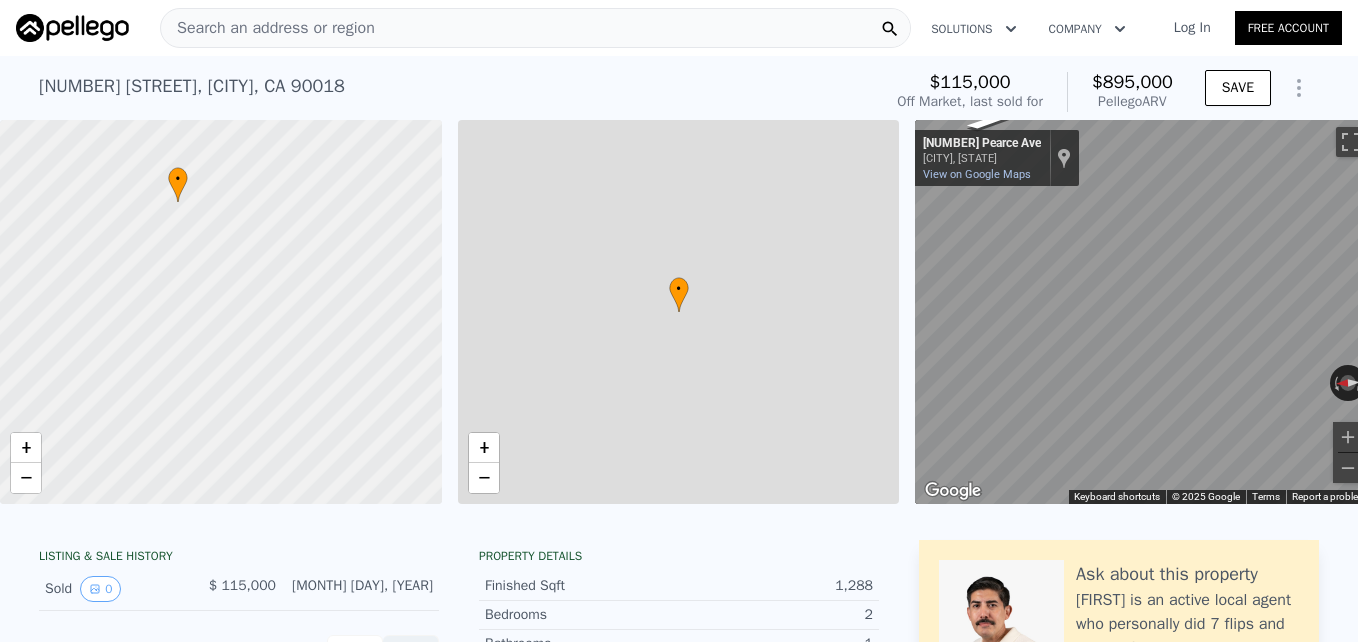 type on "4" 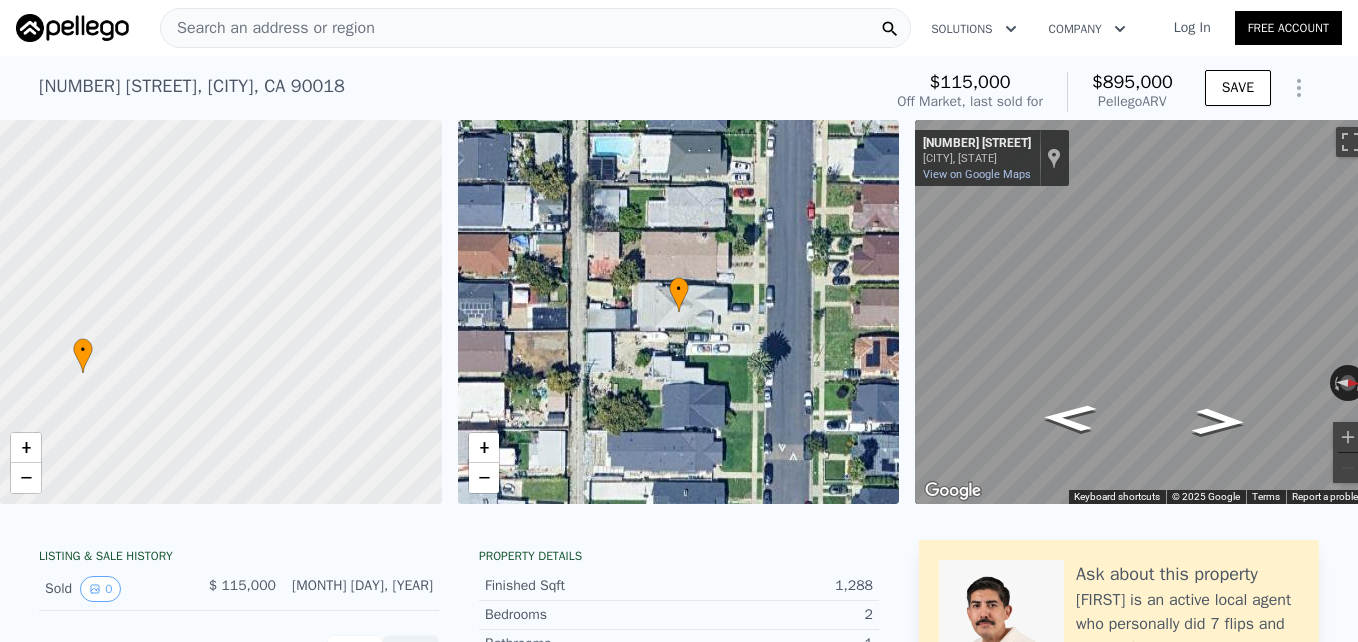 click on "Search an address or region" at bounding box center [535, 28] 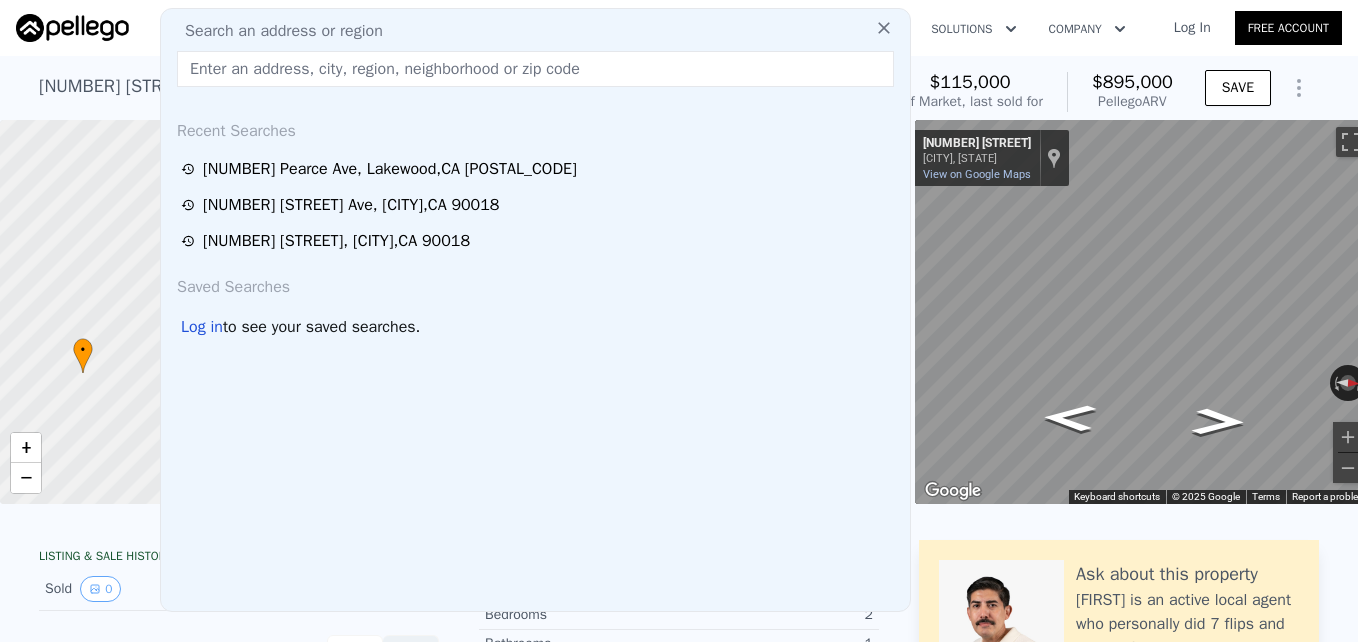 click at bounding box center [535, 69] 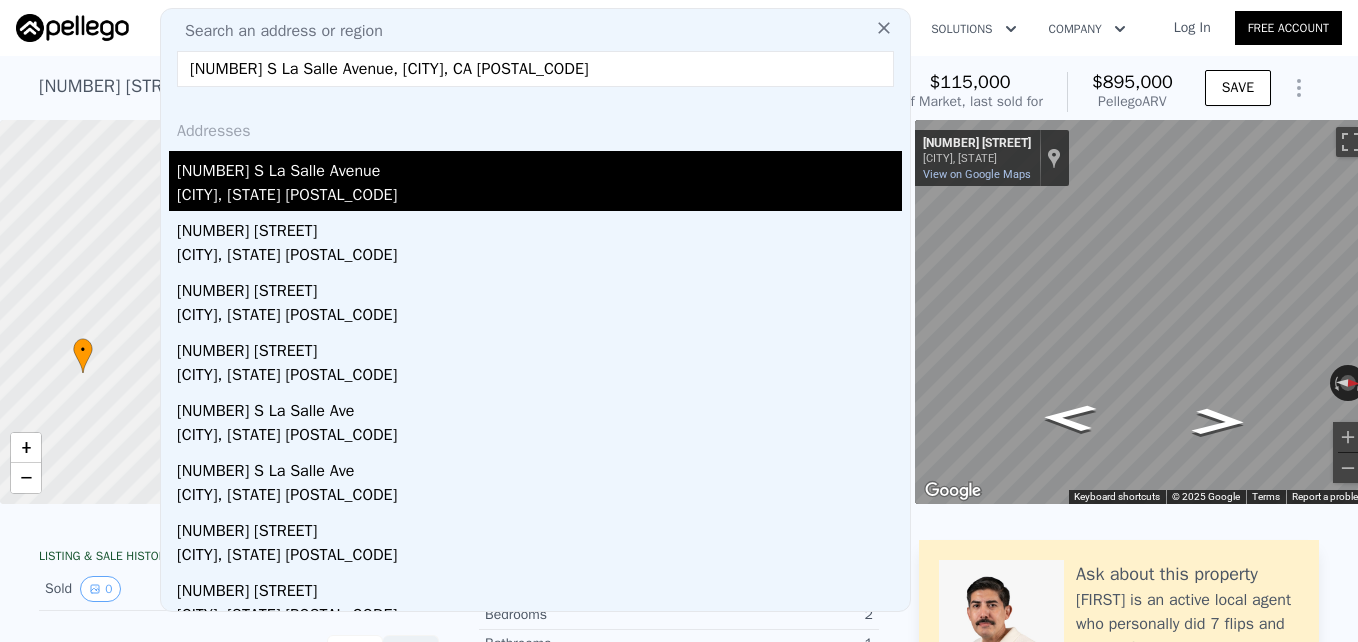 click on "[NUMBER] S La Salle Avenue" at bounding box center [539, 167] 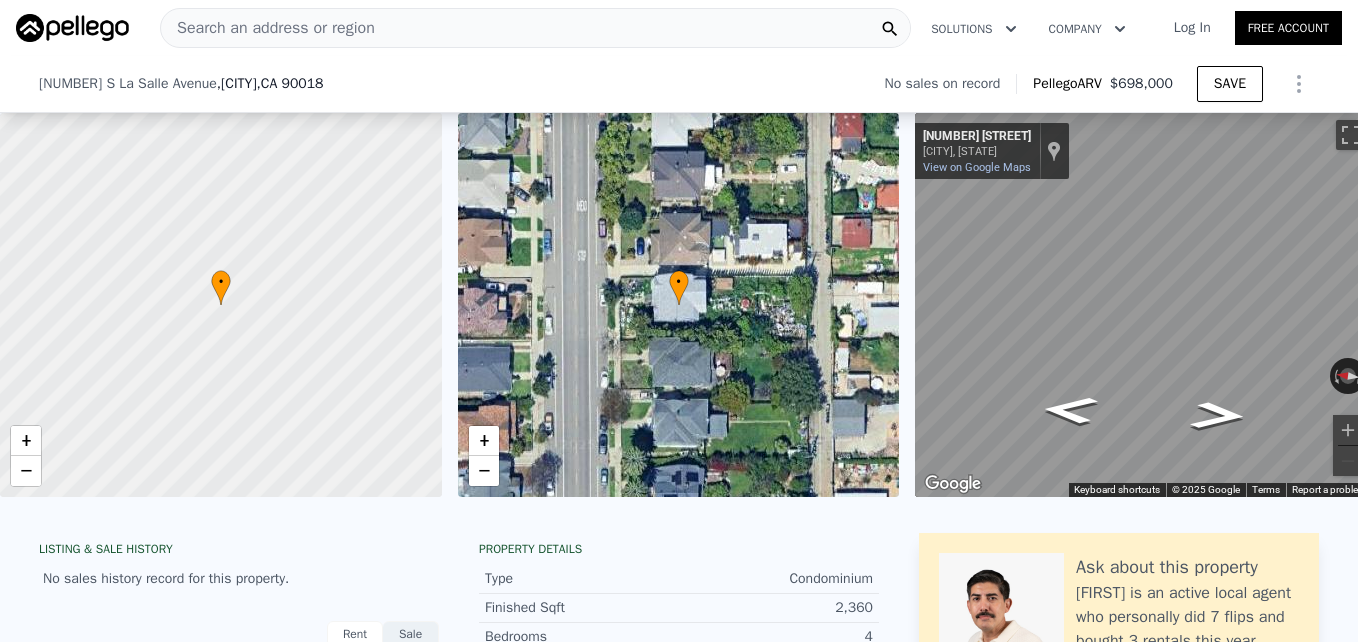 scroll, scrollTop: 600, scrollLeft: 0, axis: vertical 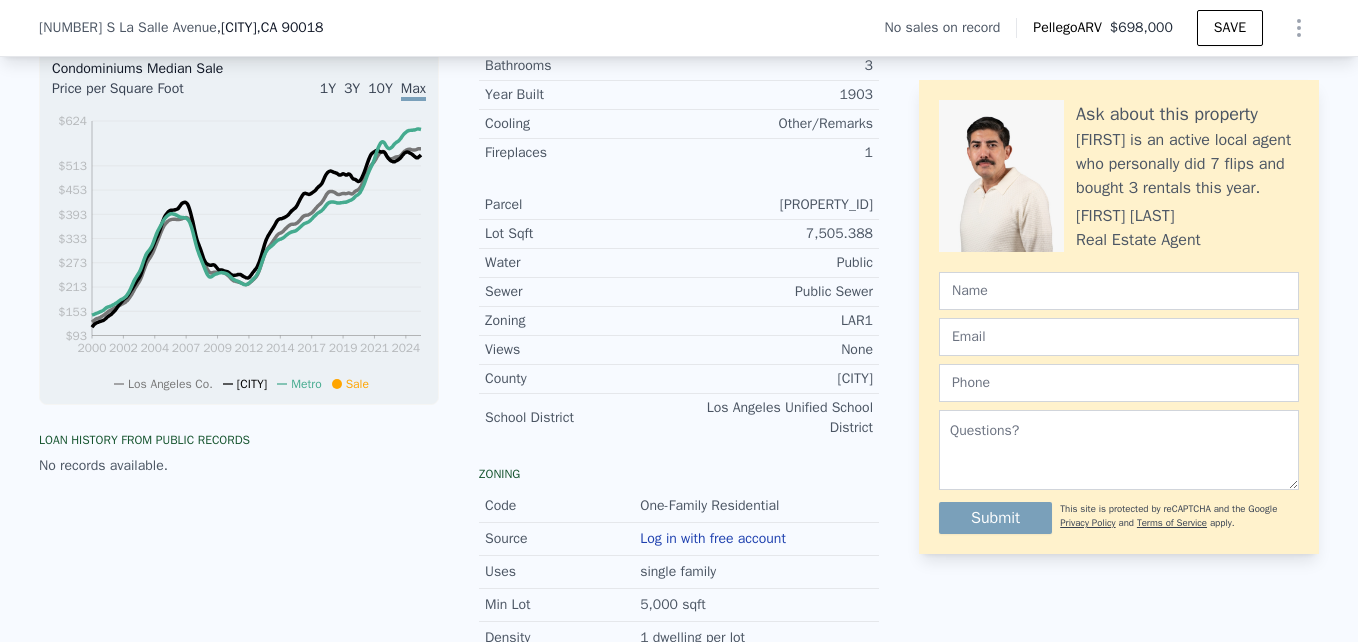 drag, startPoint x: 832, startPoint y: 180, endPoint x: 1350, endPoint y: 96, distance: 524.7666 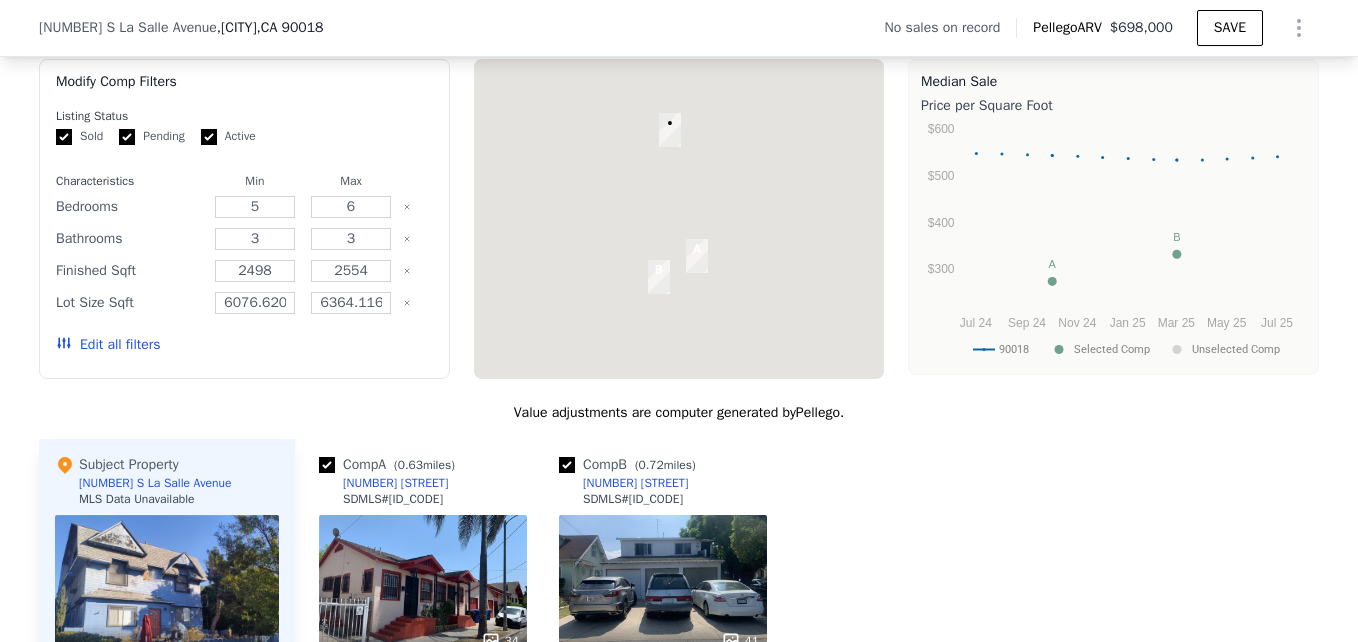 scroll, scrollTop: 1808, scrollLeft: 0, axis: vertical 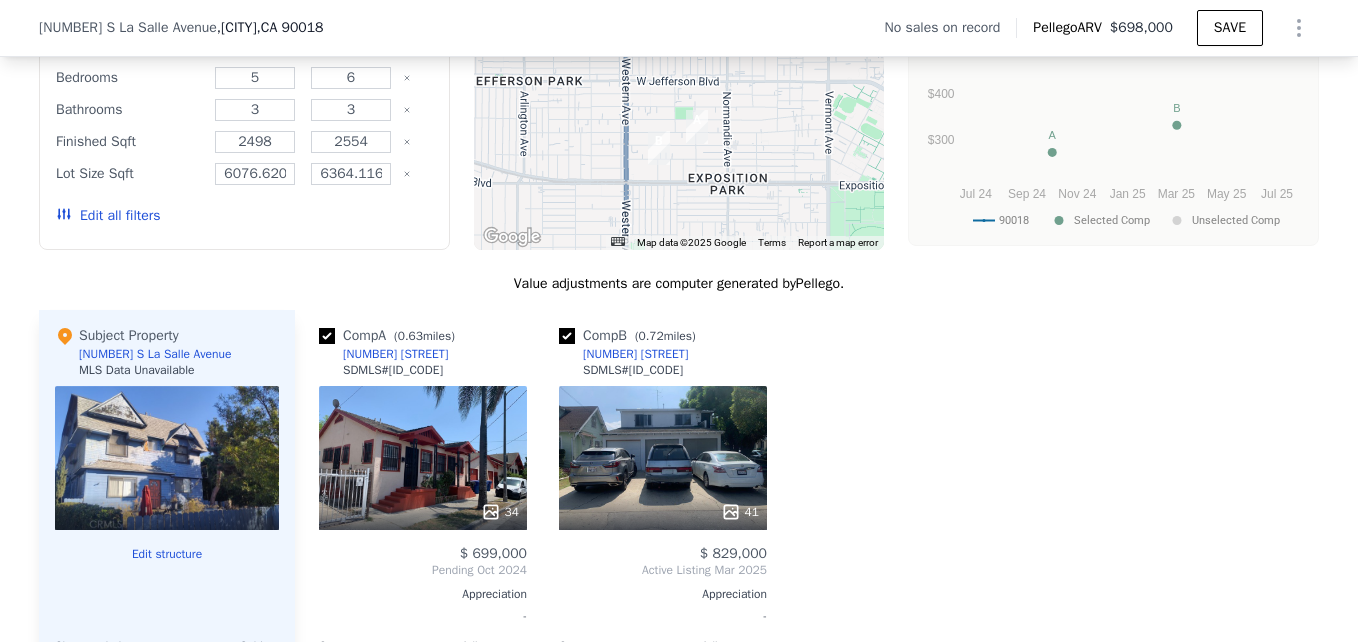 drag, startPoint x: 983, startPoint y: 471, endPoint x: 1065, endPoint y: 289, distance: 199.61964 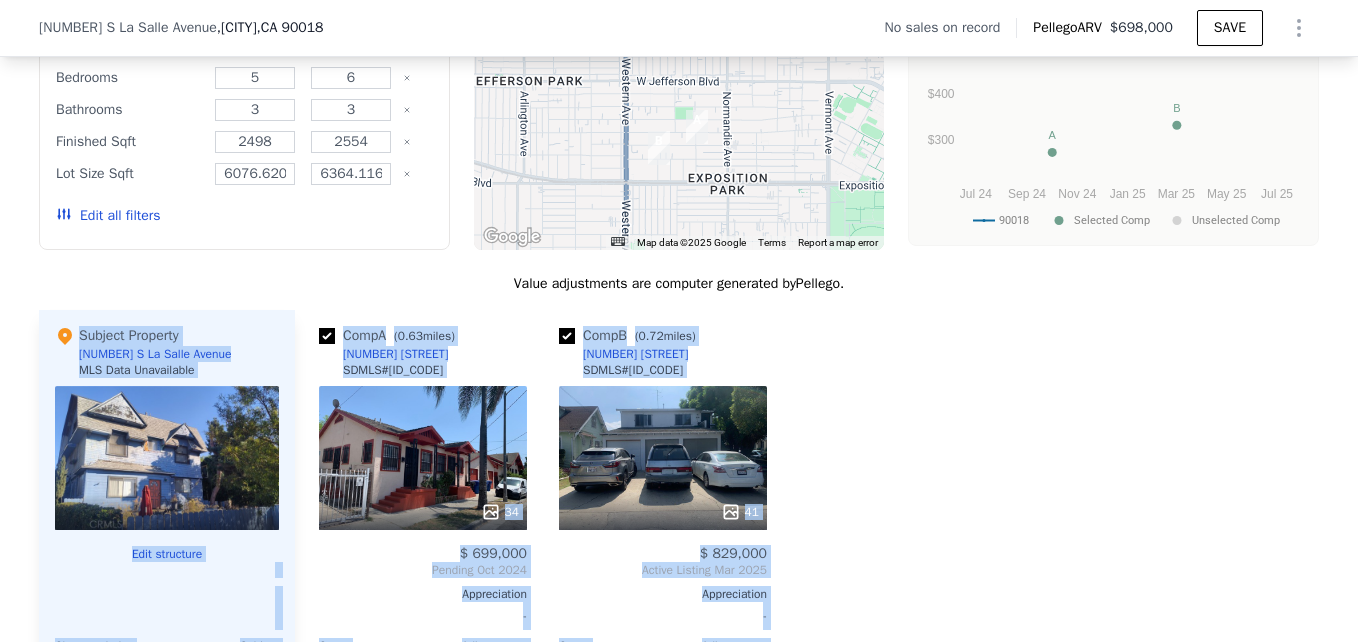 scroll, scrollTop: 1830, scrollLeft: 0, axis: vertical 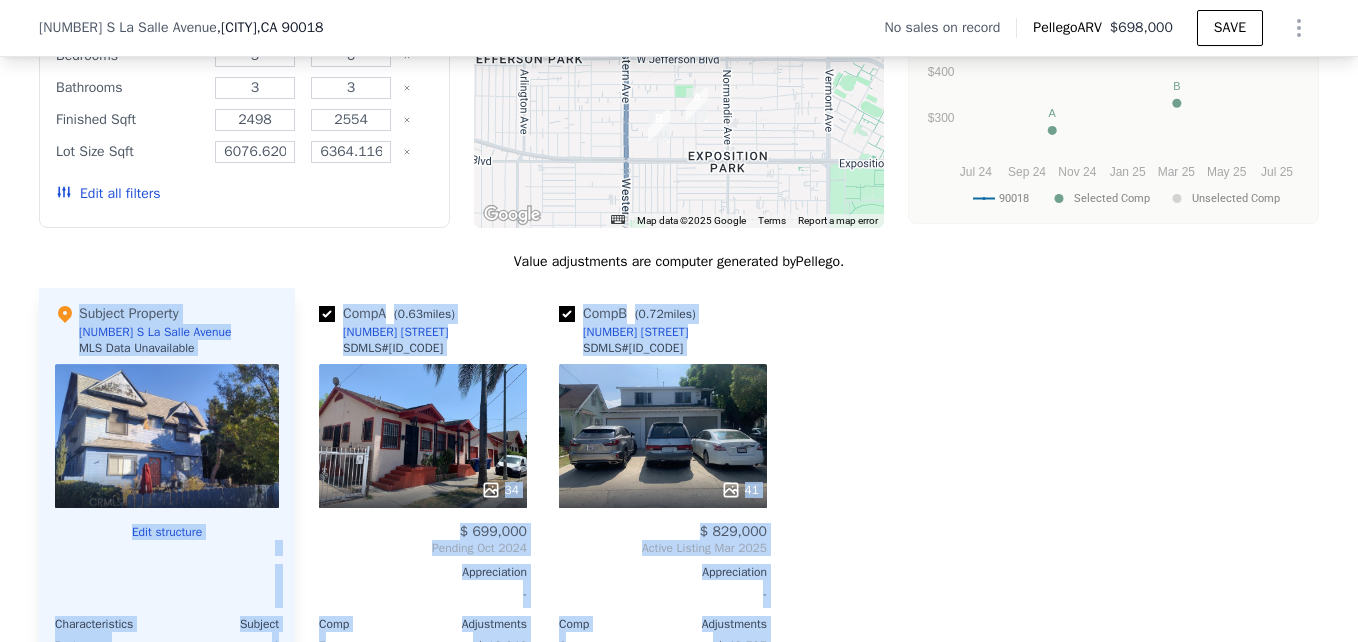 drag, startPoint x: 1065, startPoint y: 289, endPoint x: 1018, endPoint y: 347, distance: 74.65253 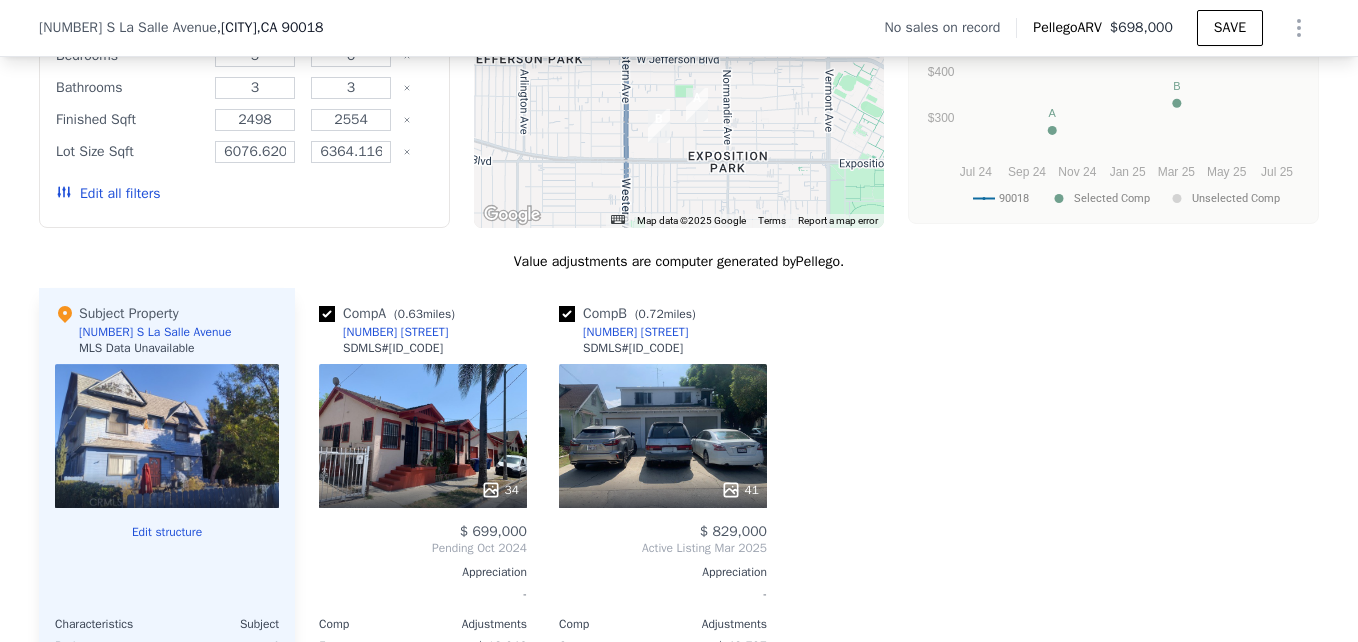 drag, startPoint x: 1018, startPoint y: 347, endPoint x: 1053, endPoint y: 252, distance: 101.24229 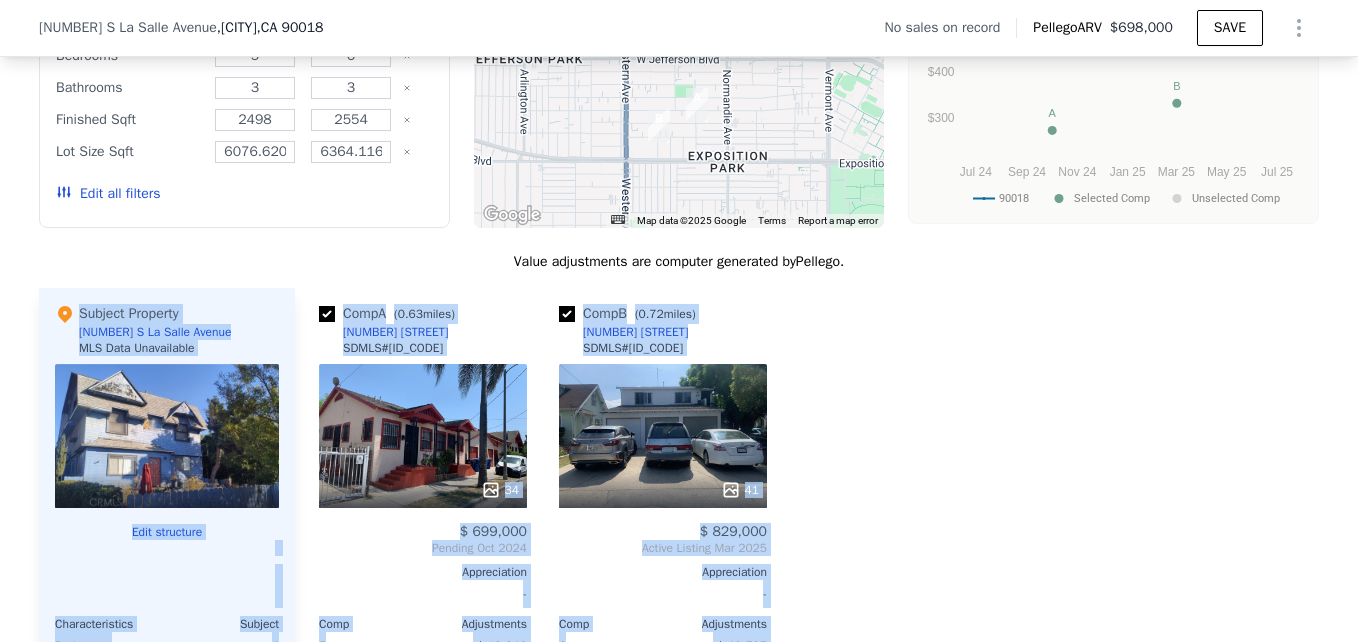 scroll, scrollTop: 1875, scrollLeft: 0, axis: vertical 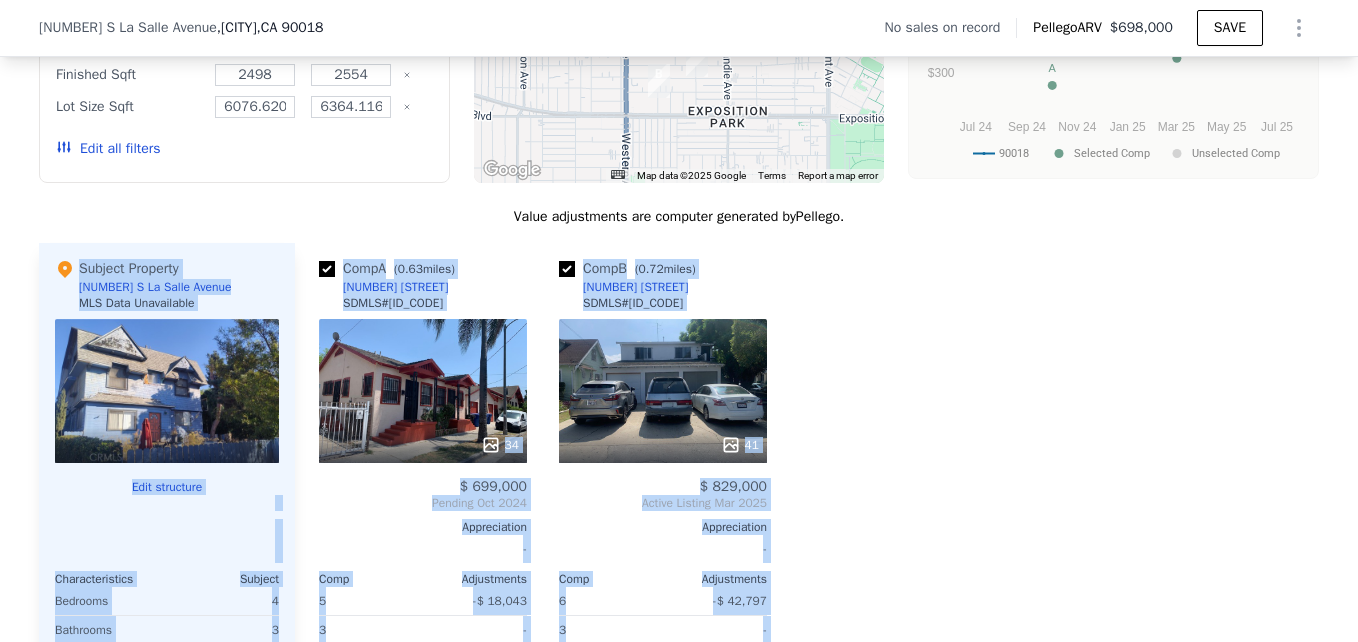 click on "Value adjustments are computer generated by  [COMPANY_NAME] .  Subject Property [NUMBER] [STREET] MLS Data Unavailable Edit structure       Characteristics Subject Bedrooms 4 Bathrooms 3 Finished Sqft 2,360 Unfinished Sqft 0 Lot Sqft 7,505.39 Year Built 1903   Comp  A ( 0.63  miles) [NUMBER] [STREET] [MLS_ID] 34 $ 699,000 Pending   [MONTH] [YEAR] Appreciation - Comp Adjustments 5 -$ 18,043 3 - 2,554 -$ 39,657 0 - 6,076.62 - 1930 - Other Adjustments -$ 9,448 Adjusted Value $ 631,852 Comp  B ( 0.72  miles) [NUMBER] [STREET] [MLS_ID] 41 $ 829,000 Active Listing   [MONTH] [YEAR] Appreciation - Comp Adjustments 6 -$ 42,797 3 - 2,498 -$ 33,456 0 - 6,364.12 - 1909 - Other Adjustments $ 45,586 Adjusted Value $ 798,334 The selected comps have a median adjusted value of   $715,093  and an average adjusted value of   $715,093 ." at bounding box center (679, 550) 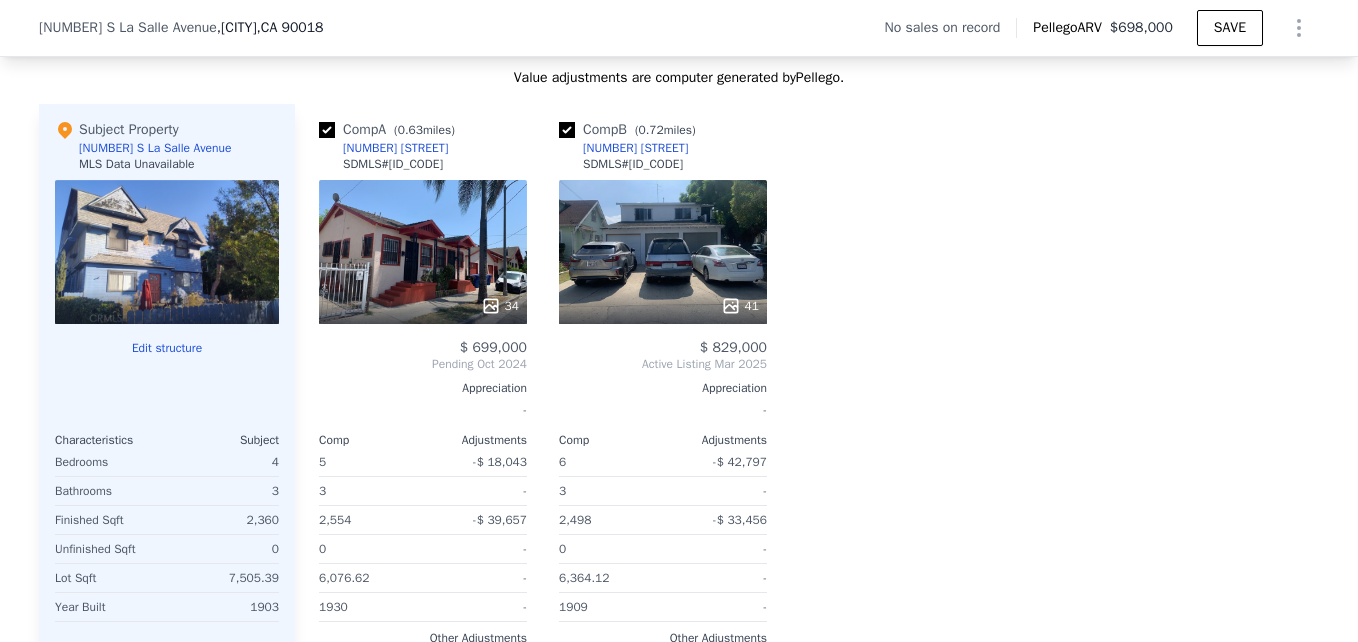 scroll, scrollTop: 2020, scrollLeft: 0, axis: vertical 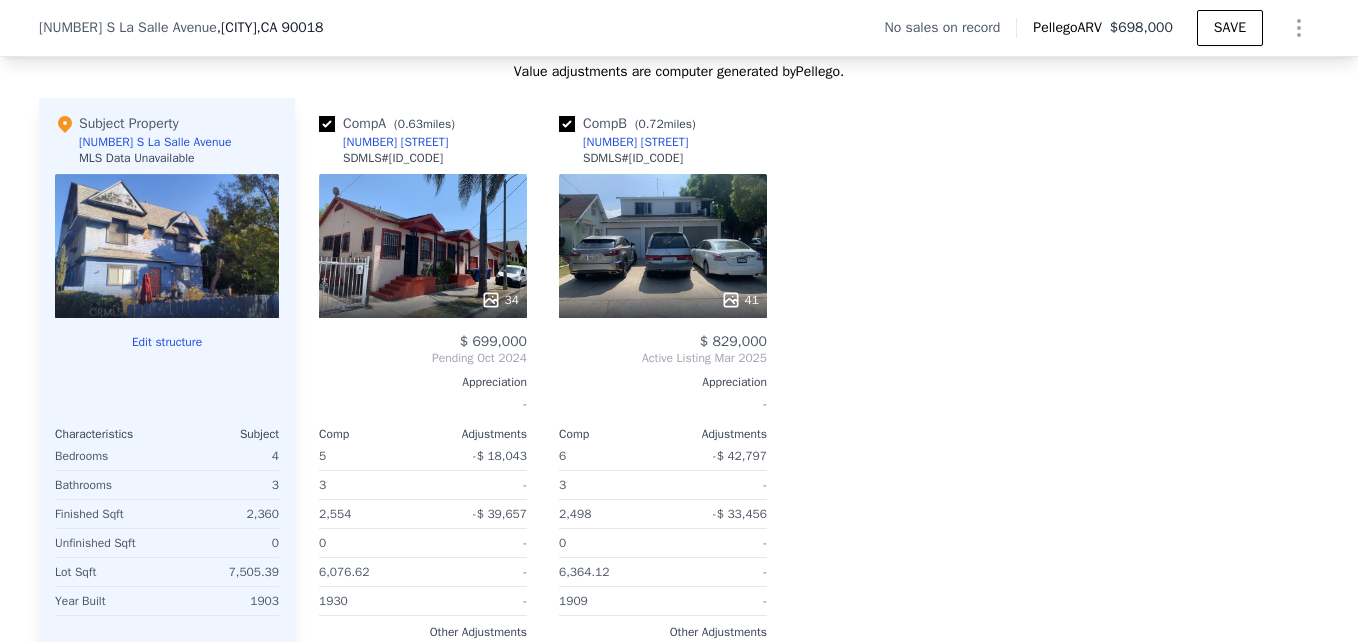 drag, startPoint x: 531, startPoint y: 49, endPoint x: 829, endPoint y: 693, distance: 709.6055 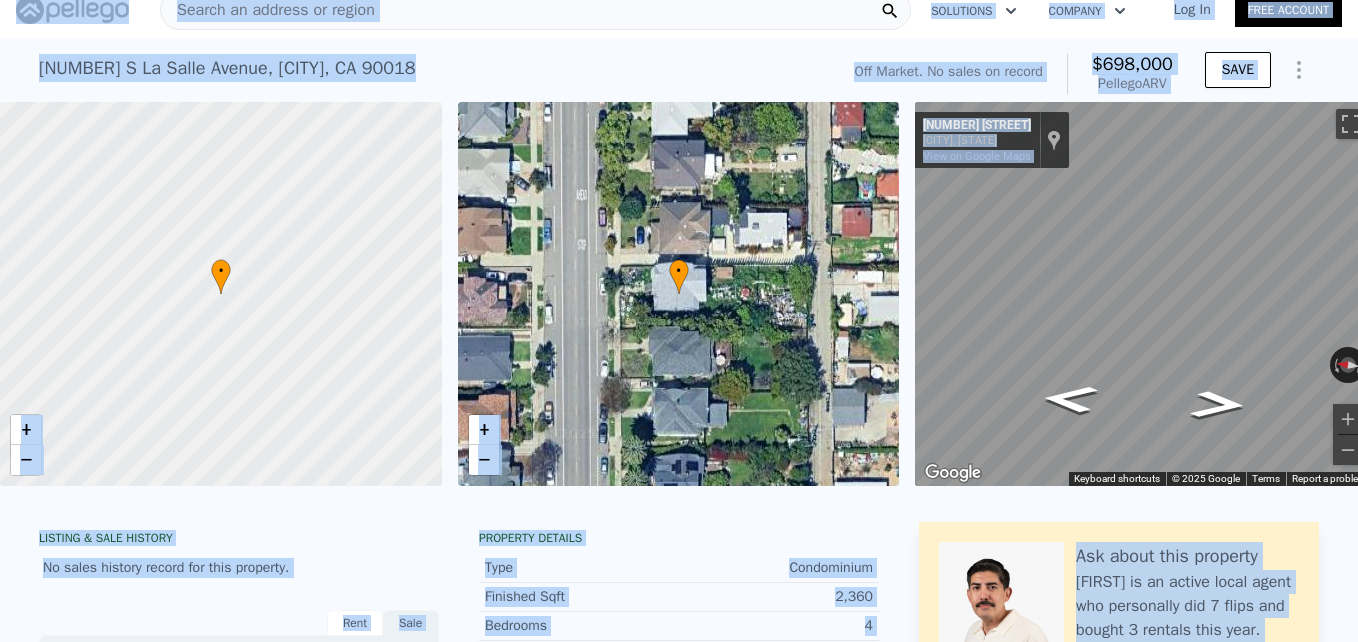 click on "[NUMBER] S La Salle Avenue , [CITY] , CA [POSTAL_CODE] No sales on record (~ARV $698k )" at bounding box center (434, 74) 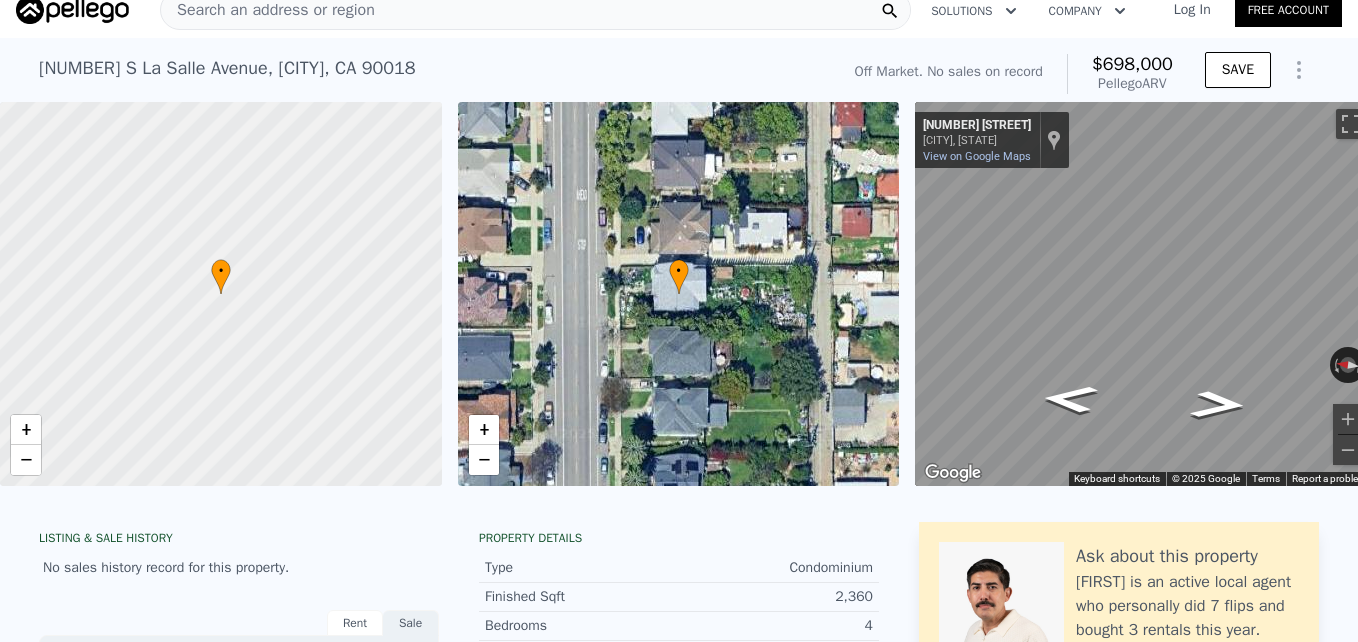 scroll, scrollTop: 0, scrollLeft: 0, axis: both 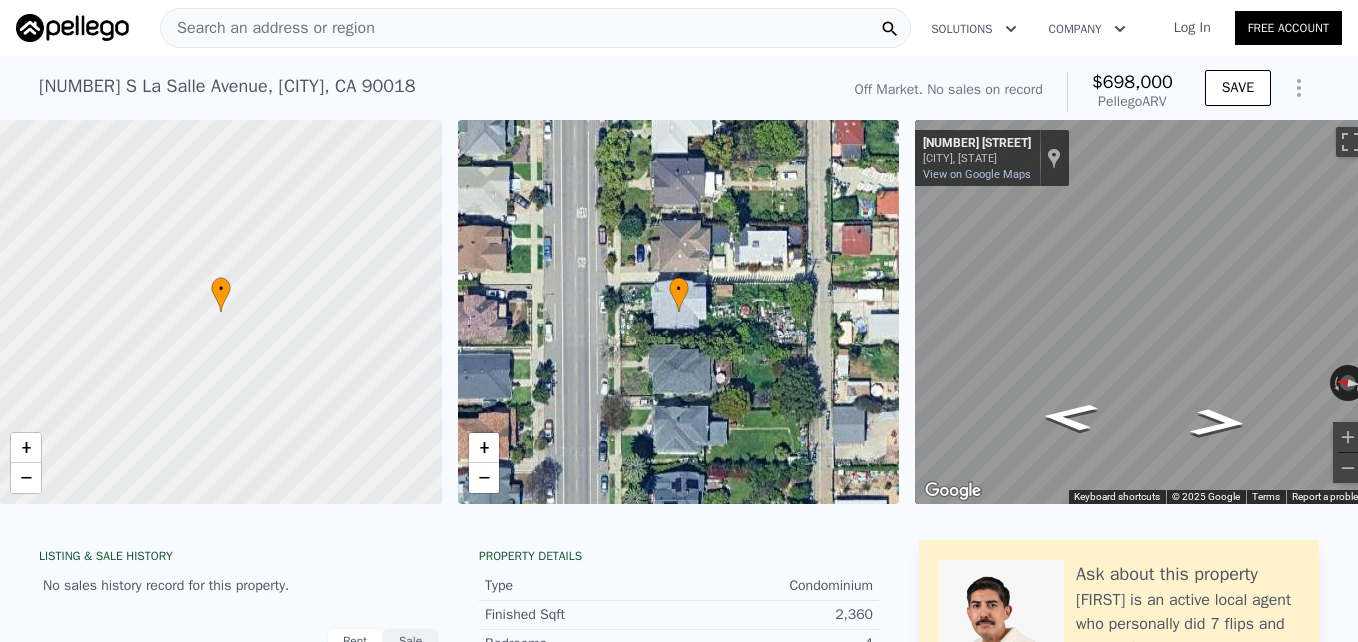 click on "Search an address or region" at bounding box center (535, 28) 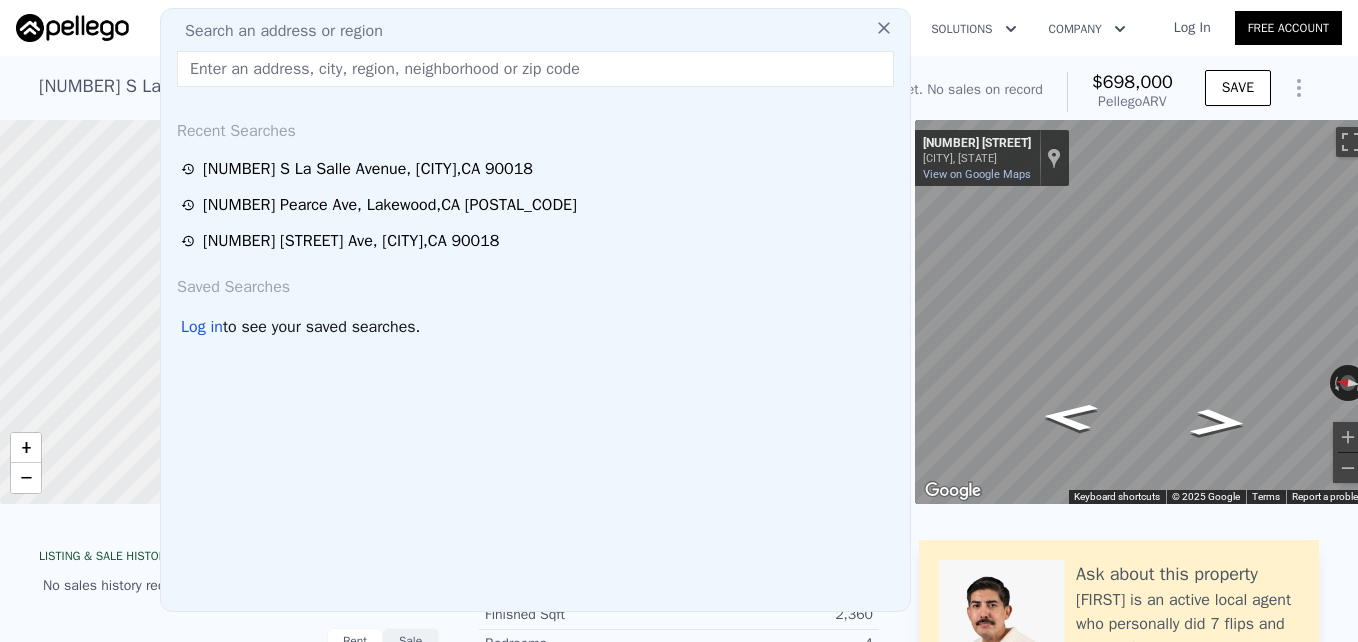 click at bounding box center (535, 69) 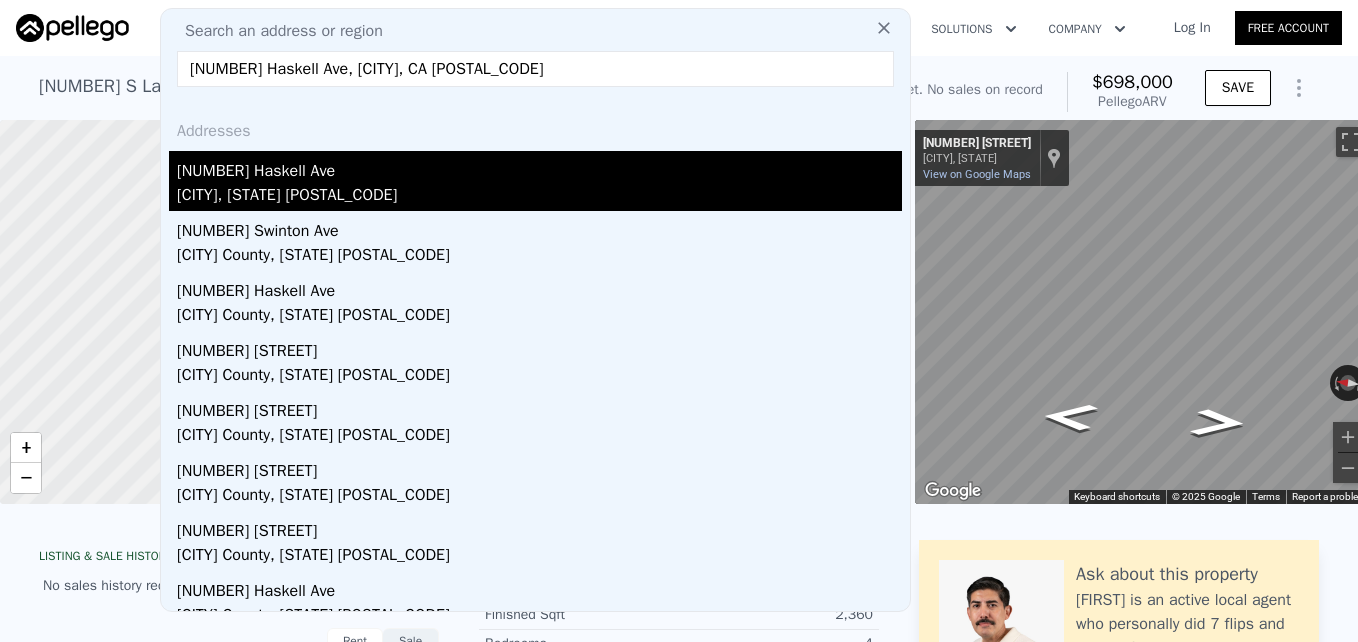 type on "[NUMBER] Haskell Ave, [CITY], CA [POSTAL_CODE]" 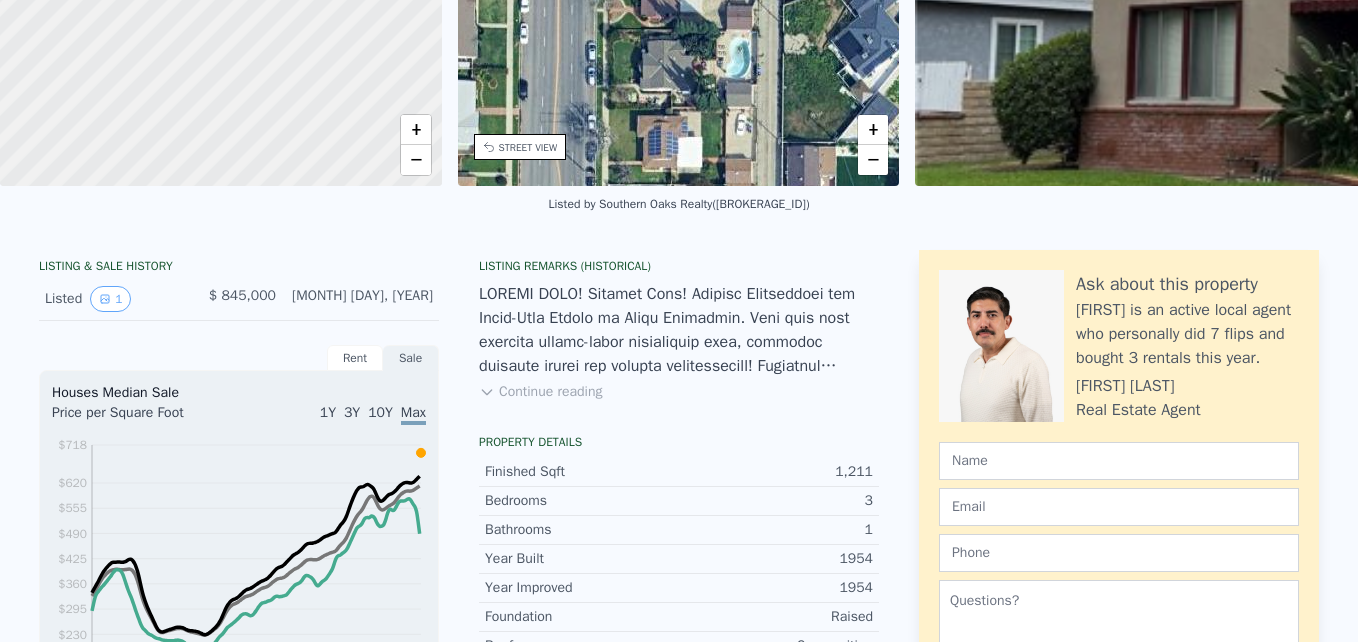 scroll, scrollTop: 0, scrollLeft: 0, axis: both 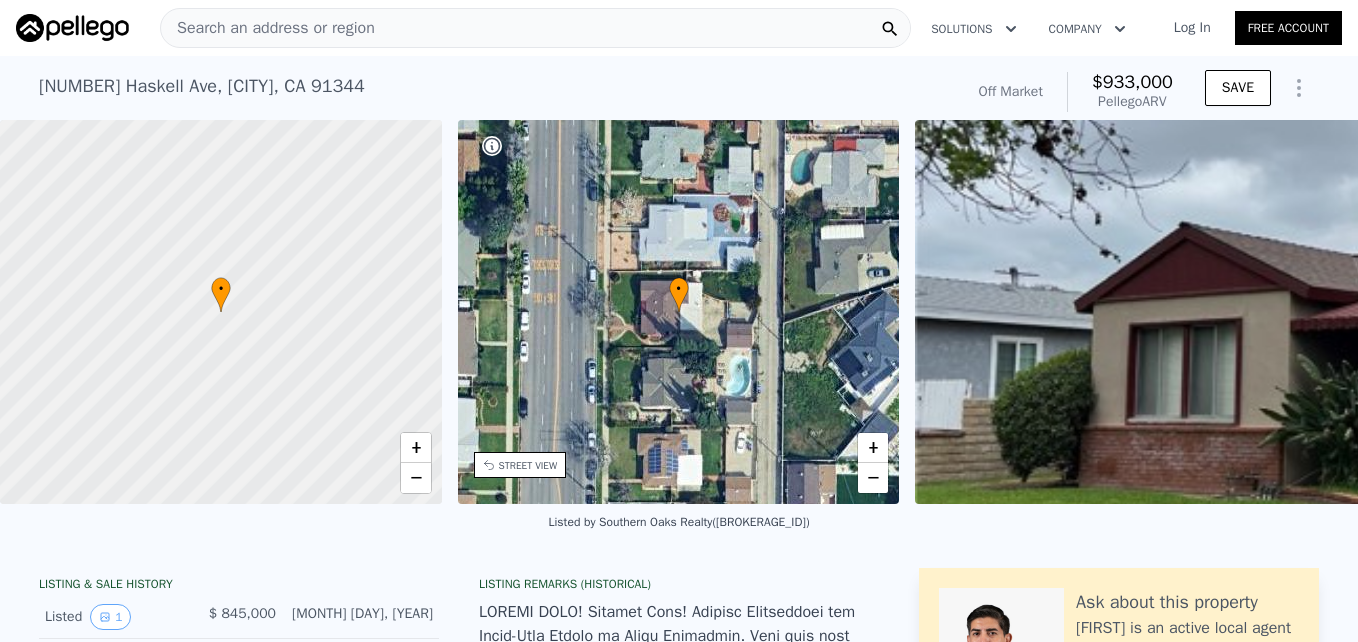 click on "Search an address or region" at bounding box center (268, 28) 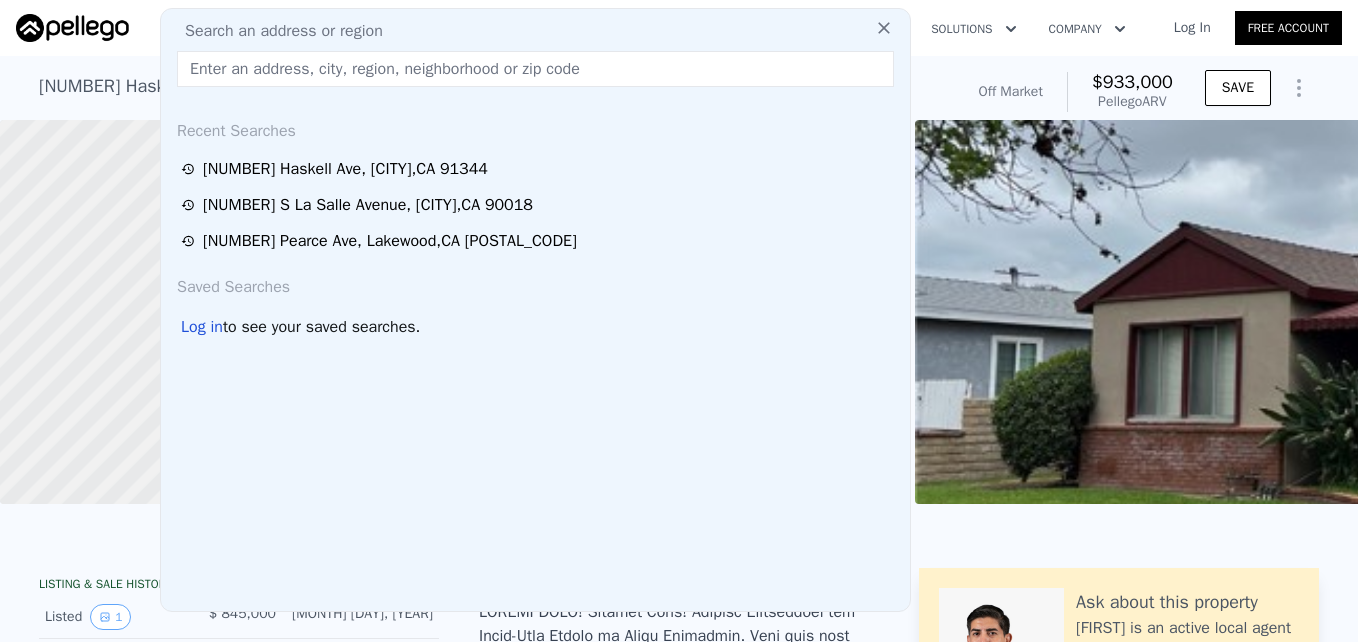 click at bounding box center [535, 69] 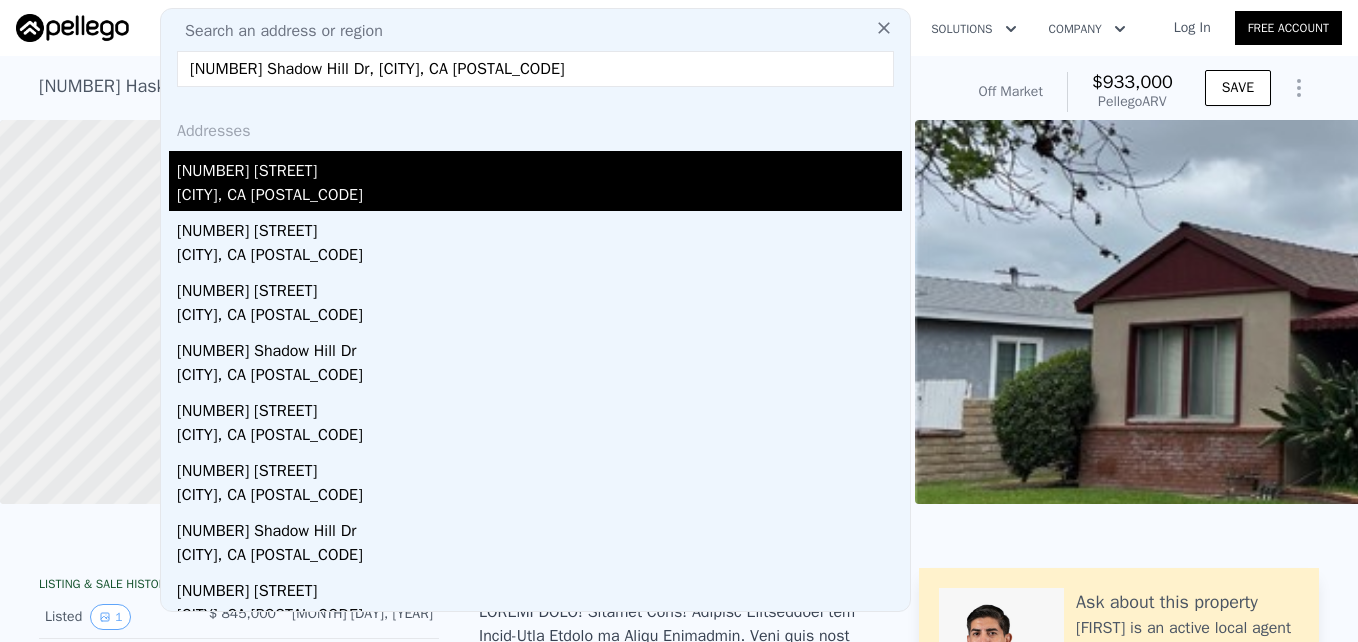 type on "[NUMBER] Shadow Hill Dr, [CITY], CA [POSTAL_CODE]" 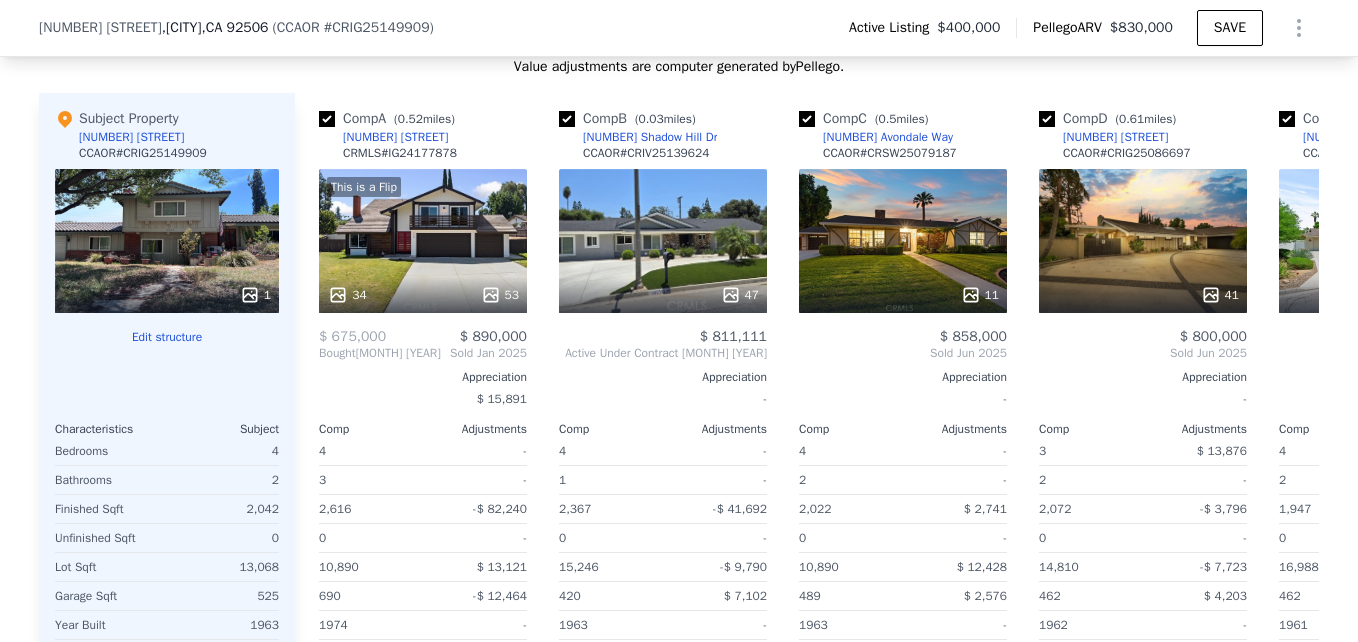 scroll, scrollTop: 2082, scrollLeft: 0, axis: vertical 